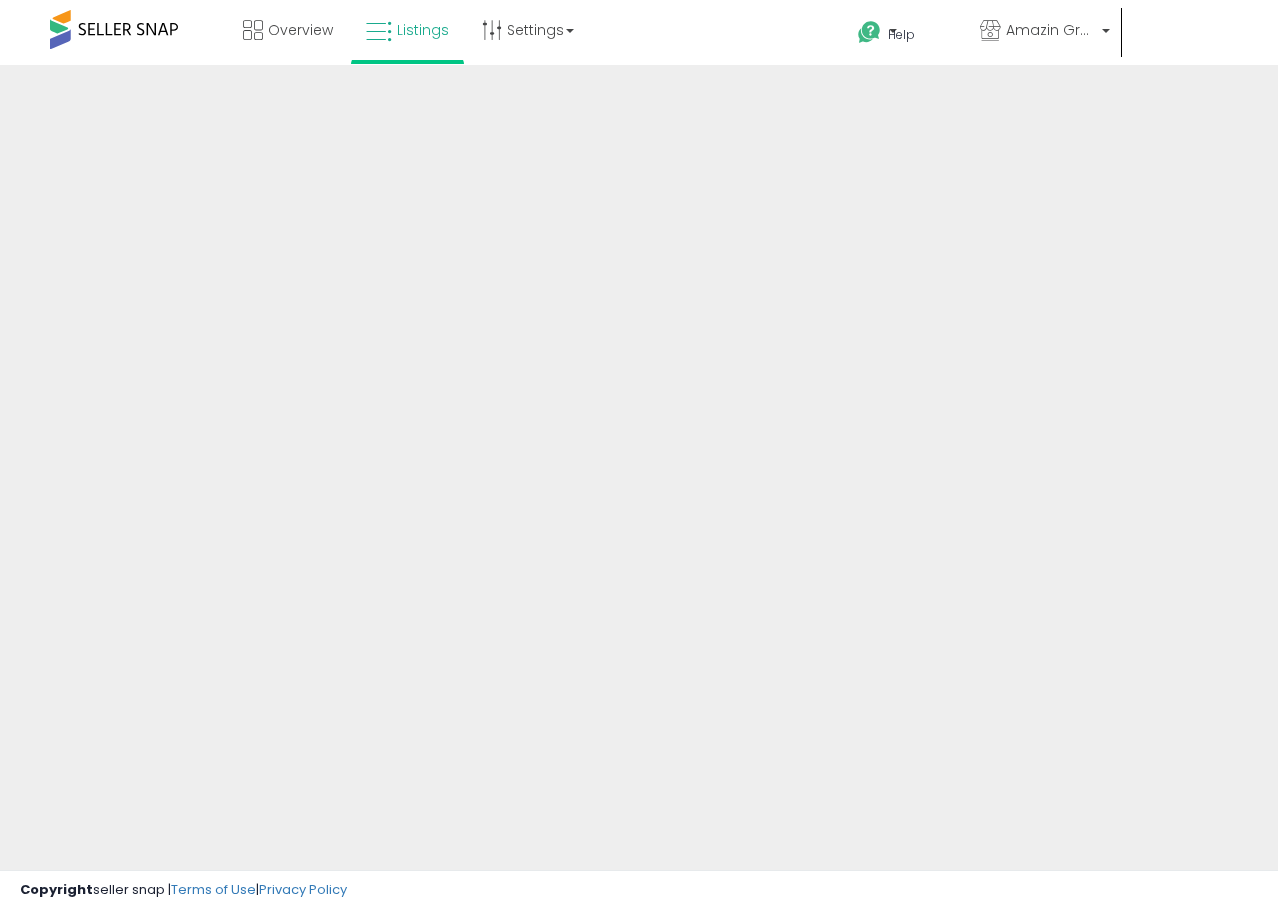scroll, scrollTop: 0, scrollLeft: 0, axis: both 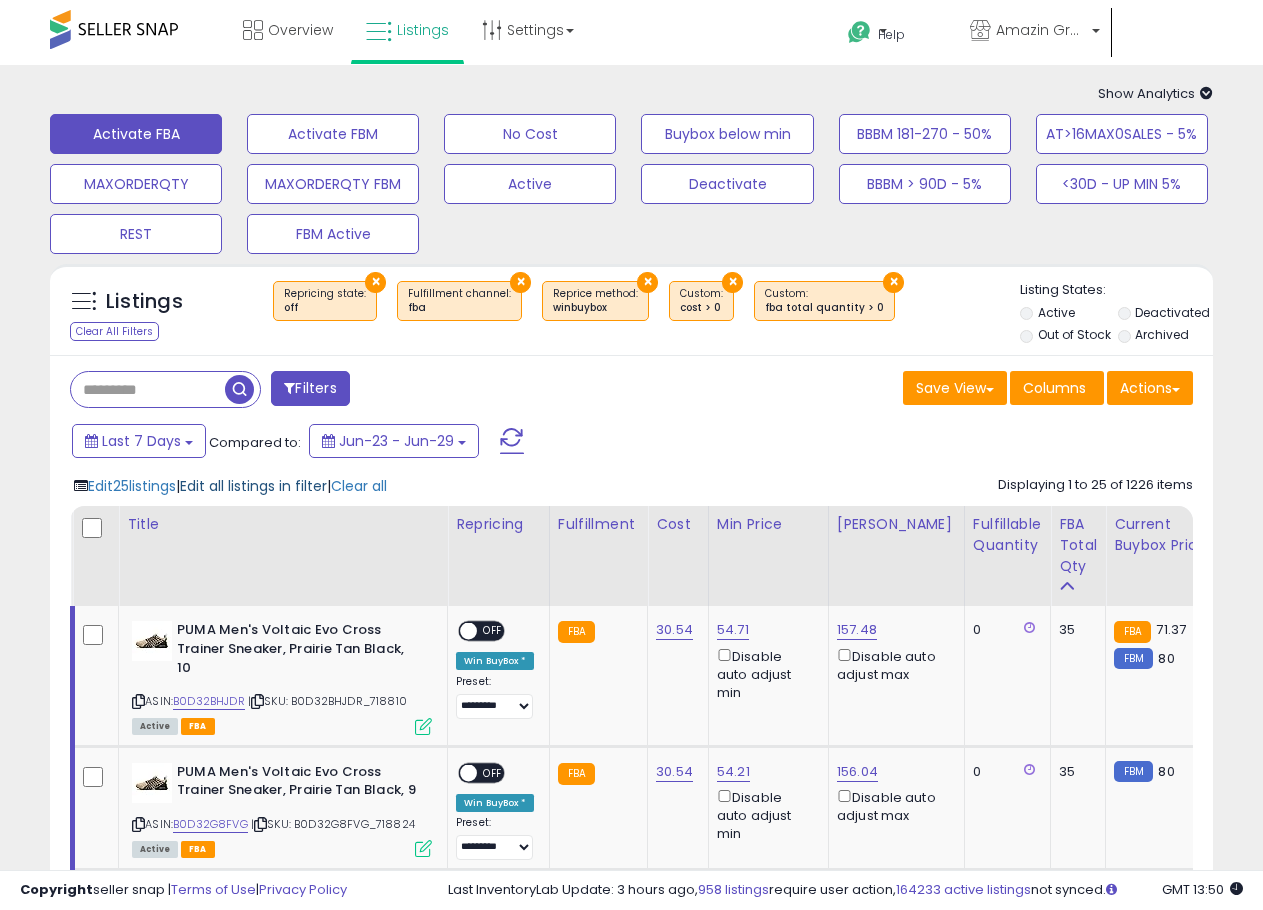 click on "Edit all listings in filter" at bounding box center [253, 486] 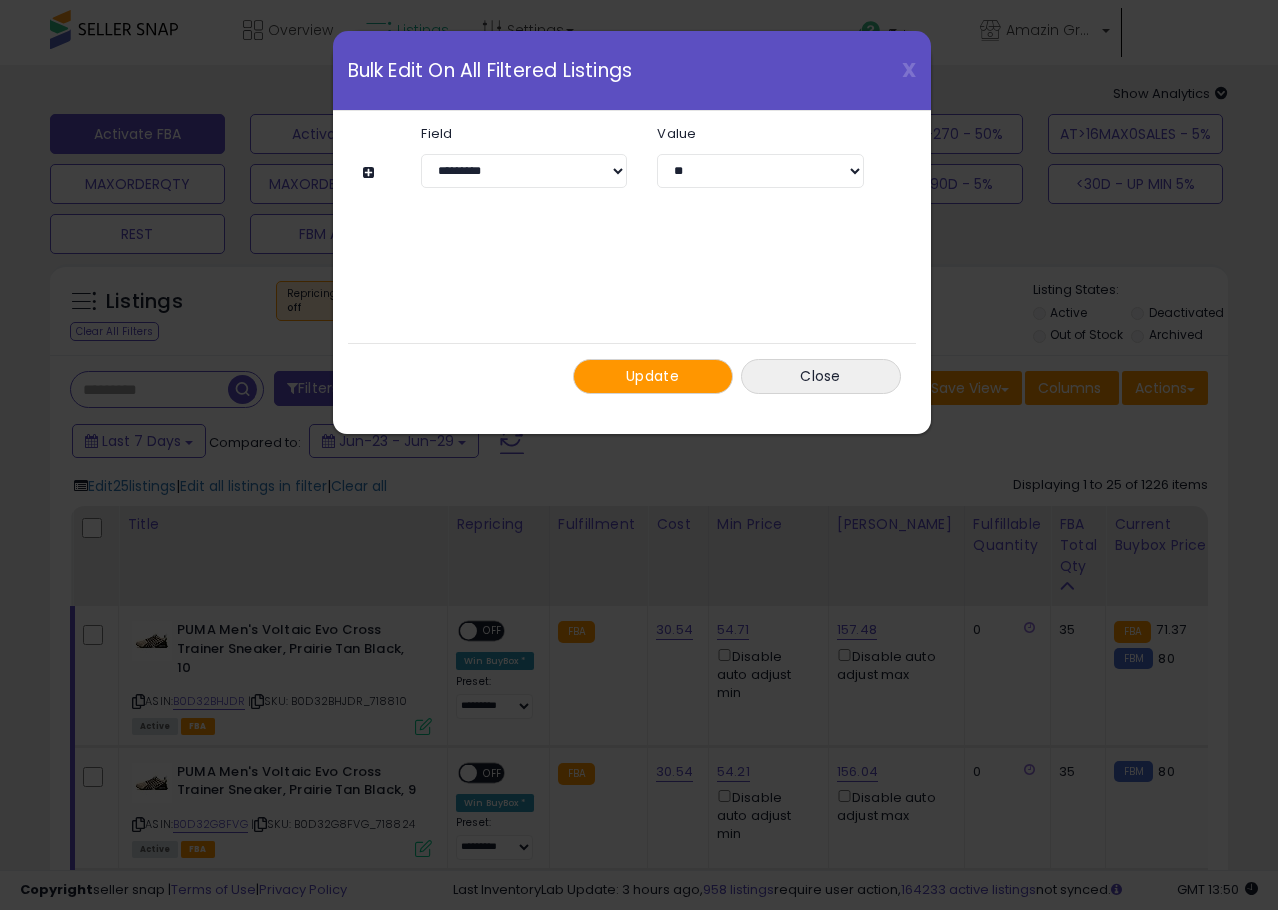 click at bounding box center [371, 172] 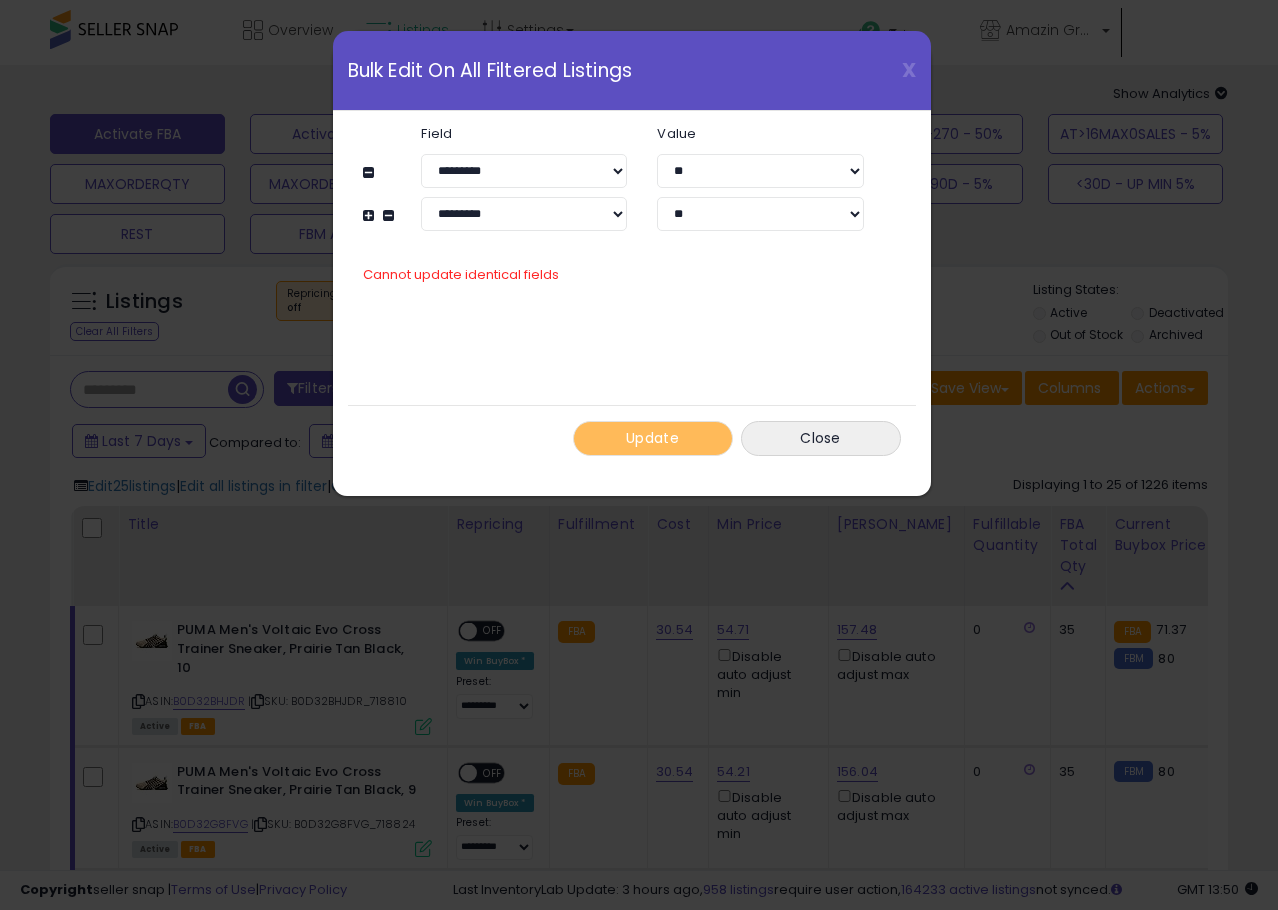 click on "**********" 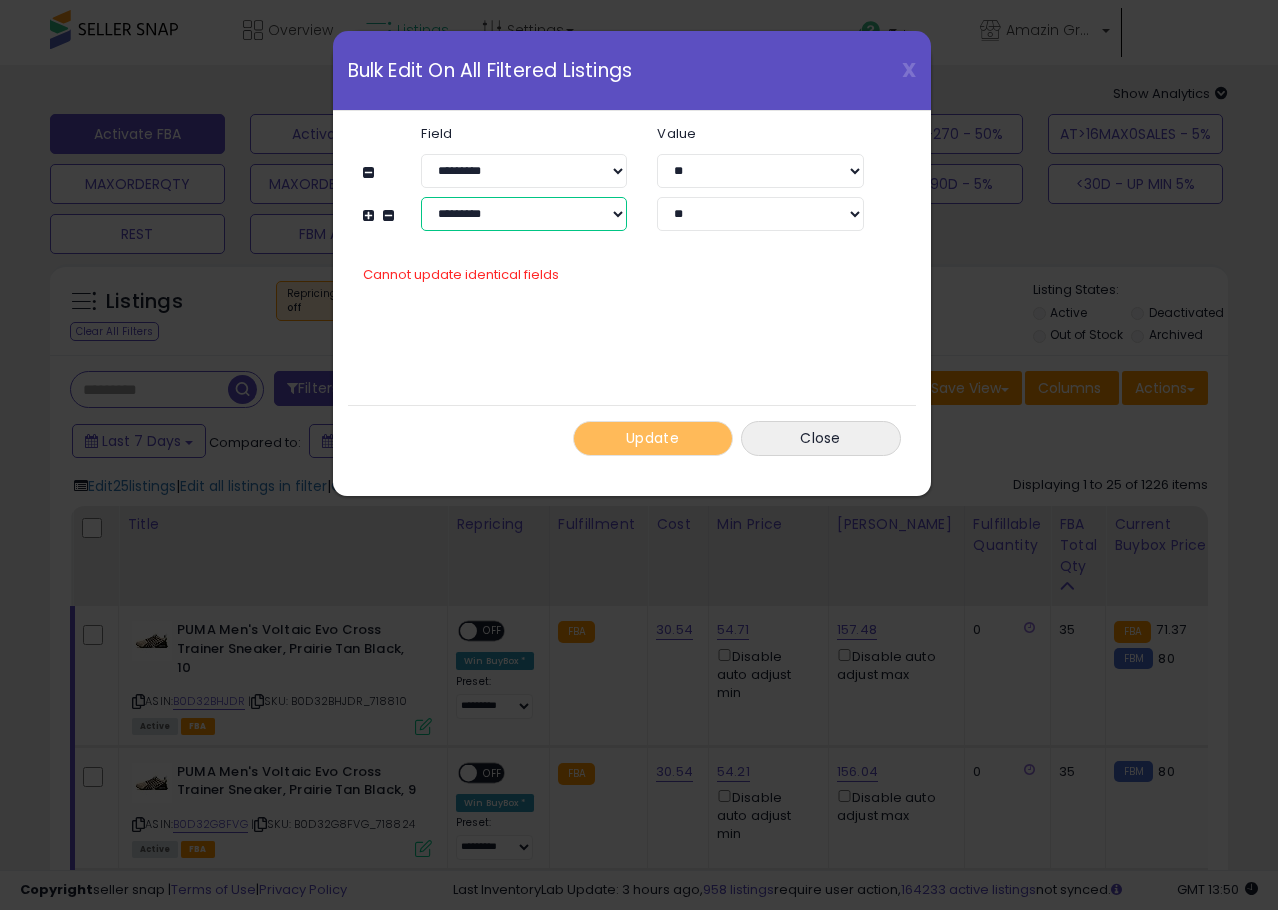 click on "**********" at bounding box center (524, 214) 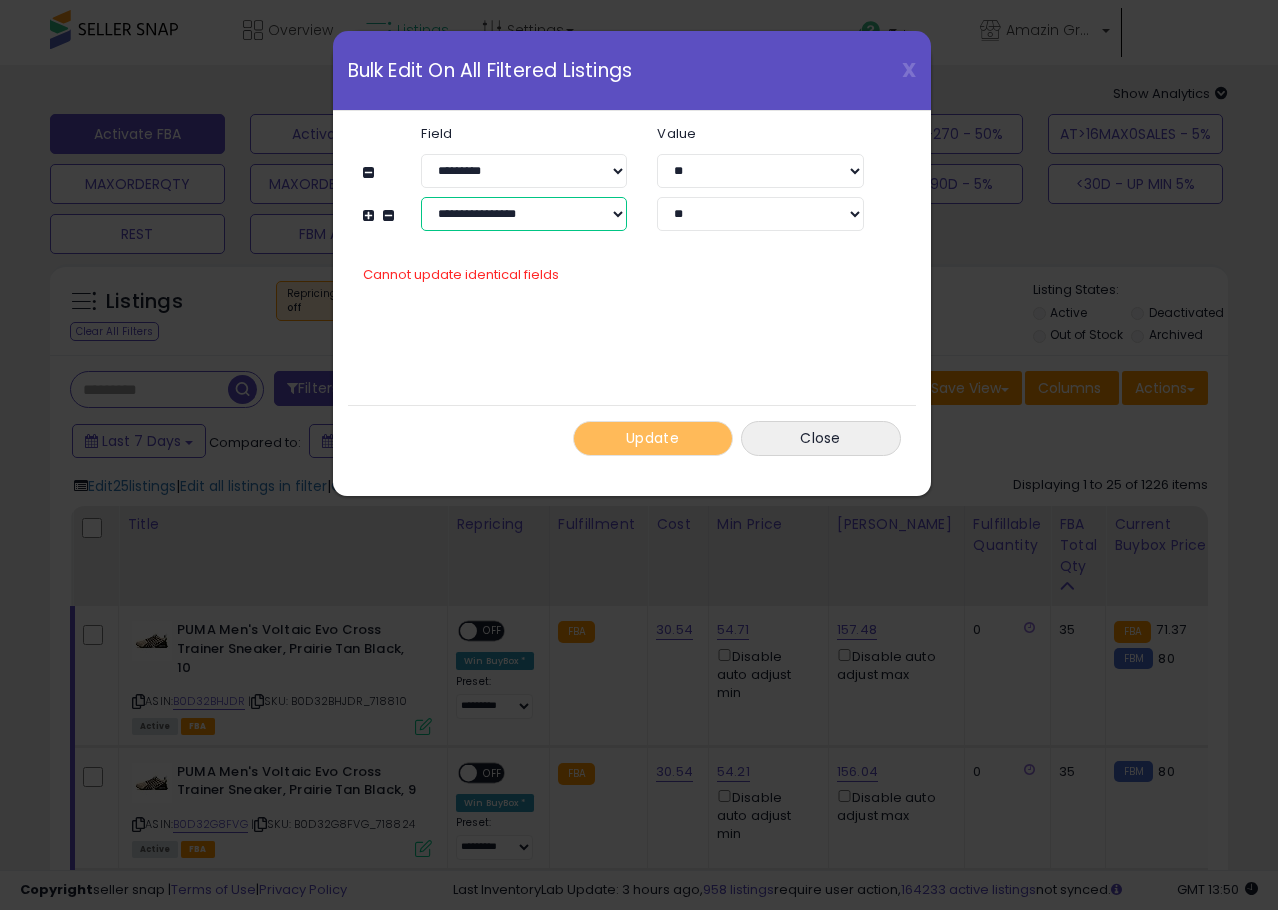 click on "**********" at bounding box center (524, 214) 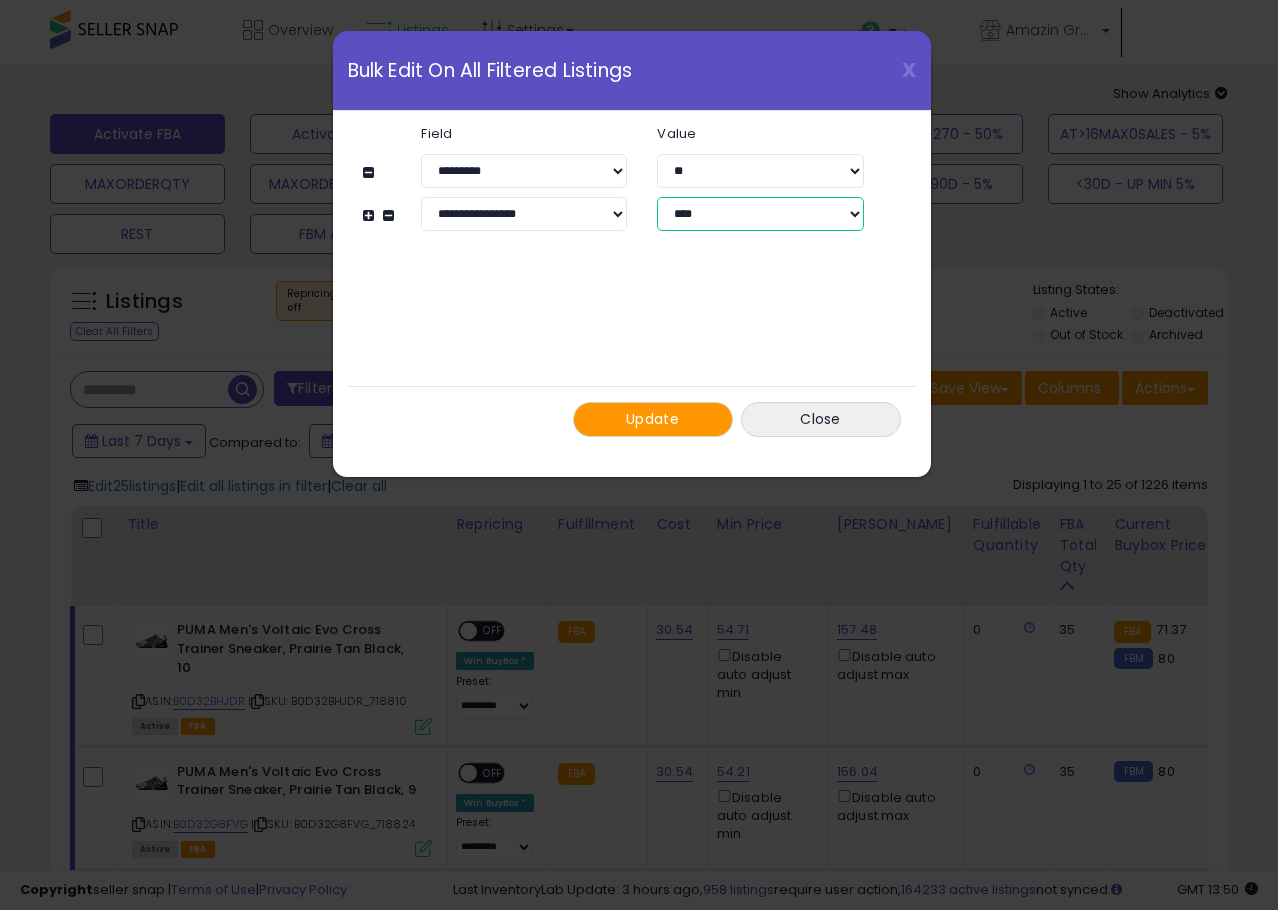 click on "**********" at bounding box center [760, 214] 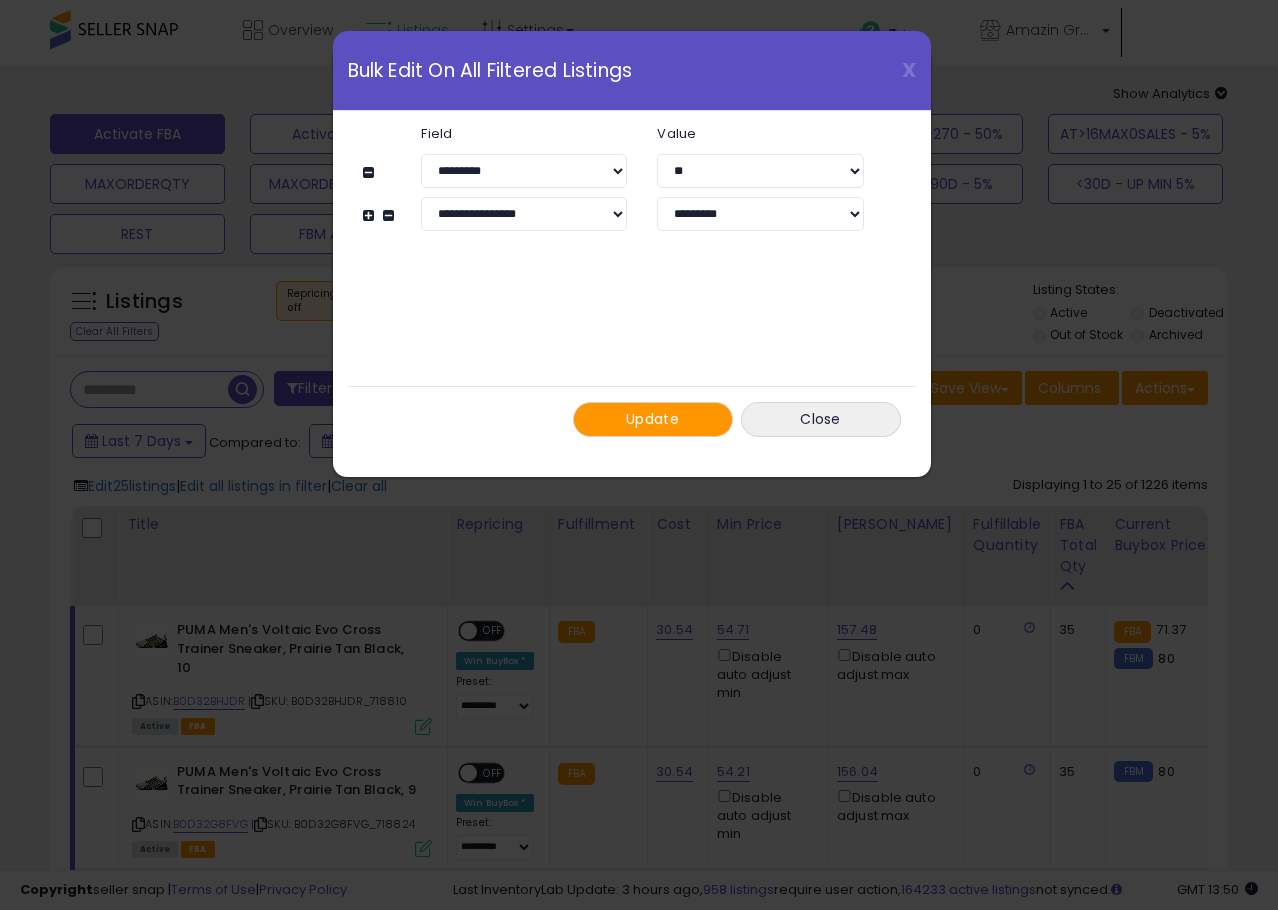 click on "**********" at bounding box center [632, 281] 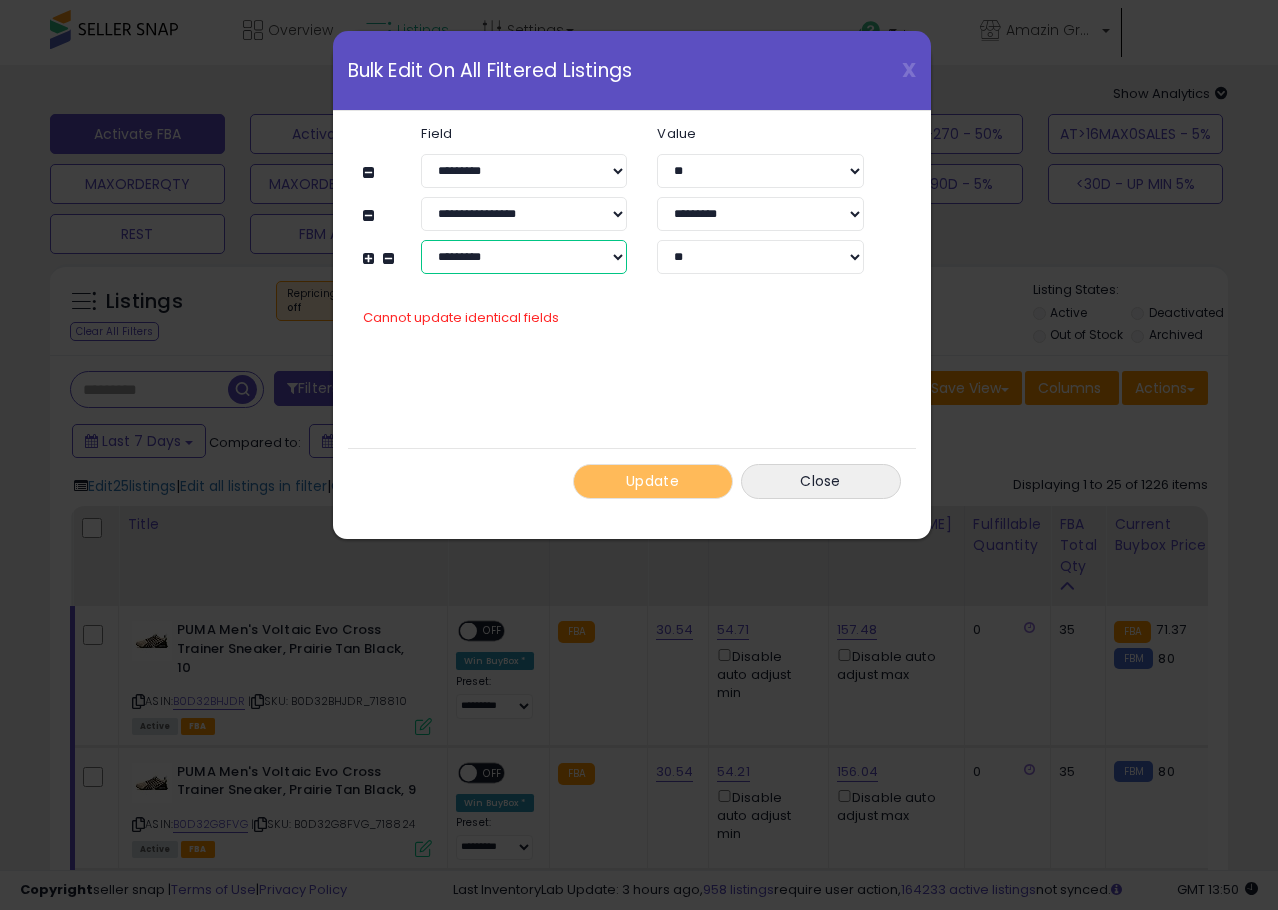 click on "**********" at bounding box center (524, 257) 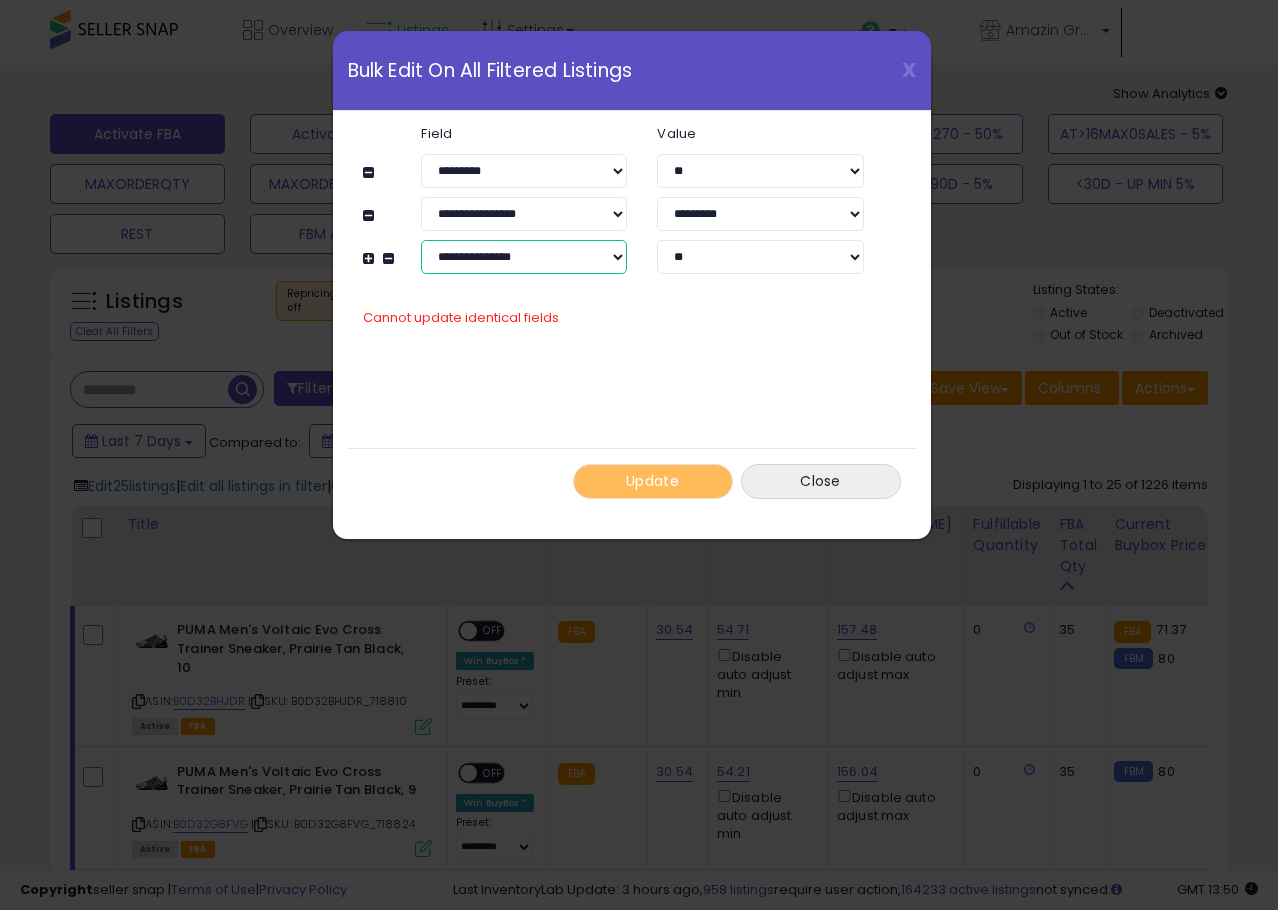 click on "**********" at bounding box center (524, 257) 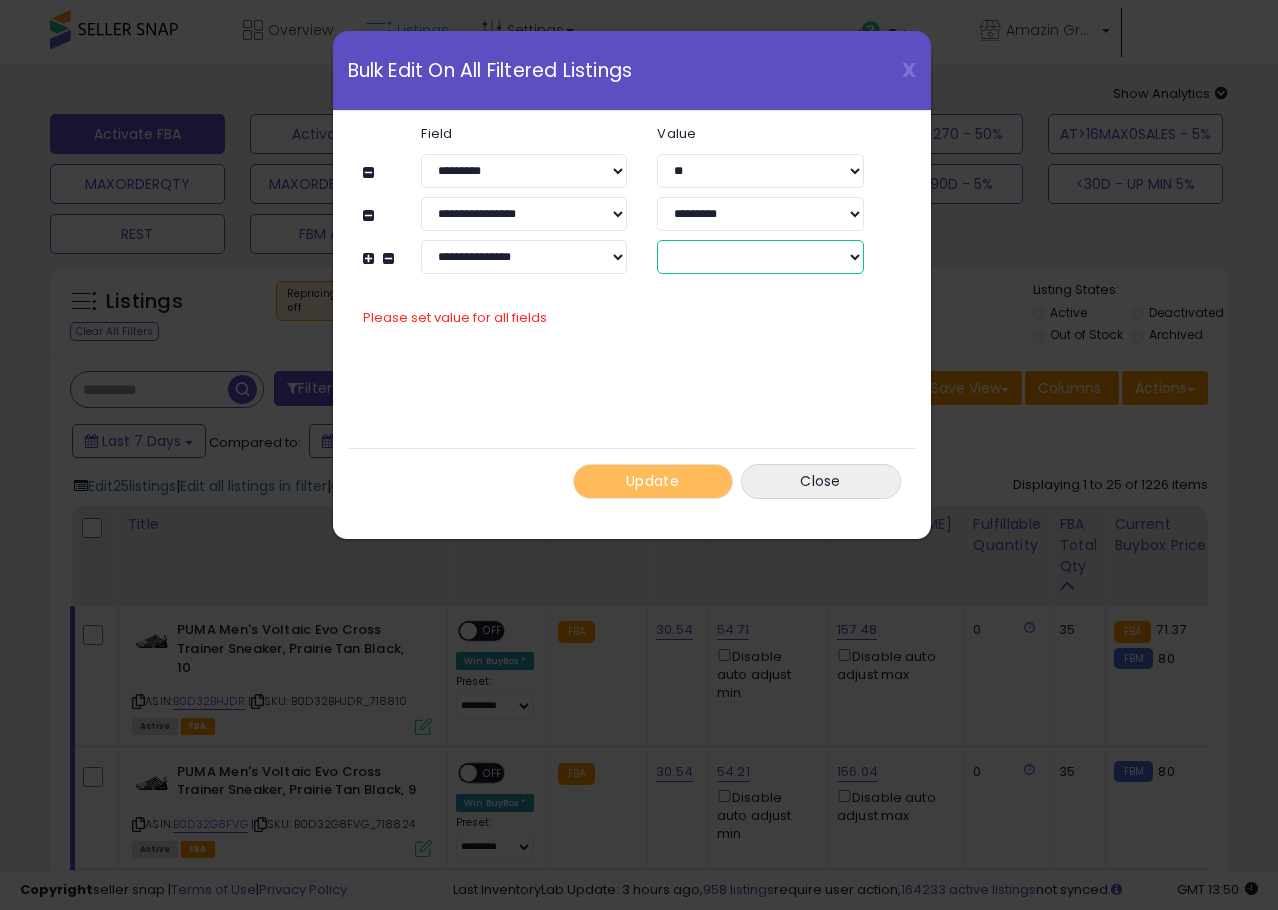 click on "******
*******" at bounding box center [760, 257] 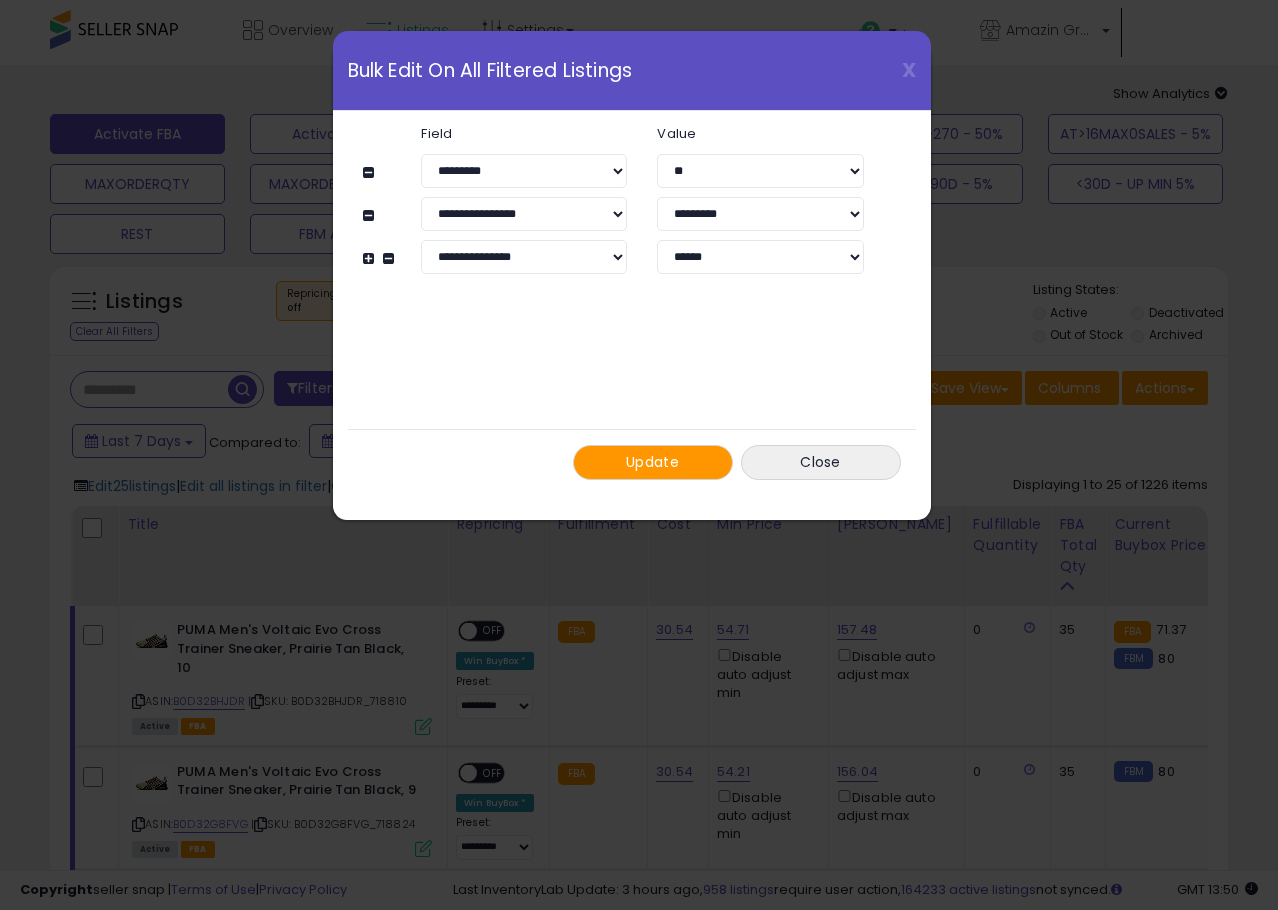 click on "**********" at bounding box center (632, 303) 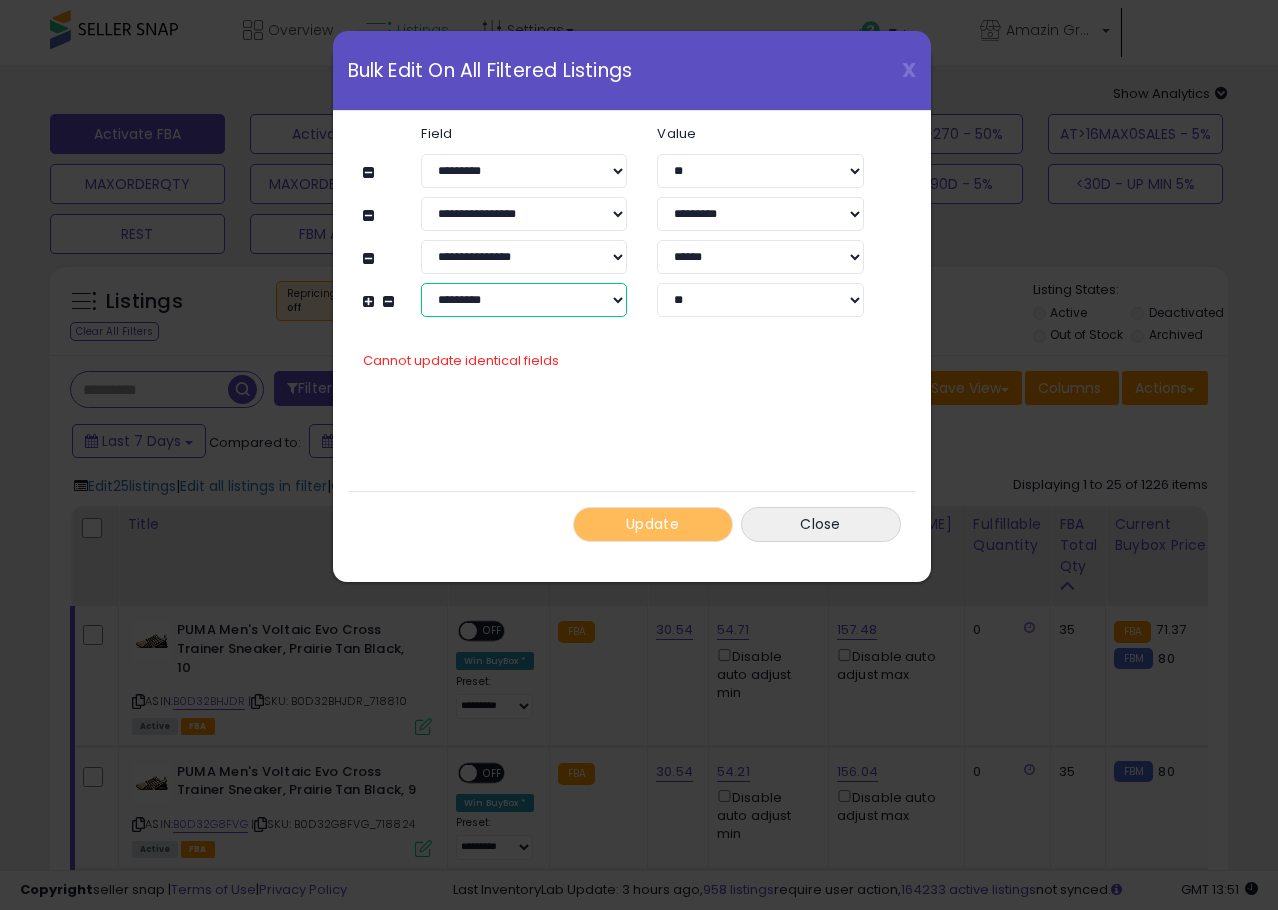 click on "**********" at bounding box center [524, 300] 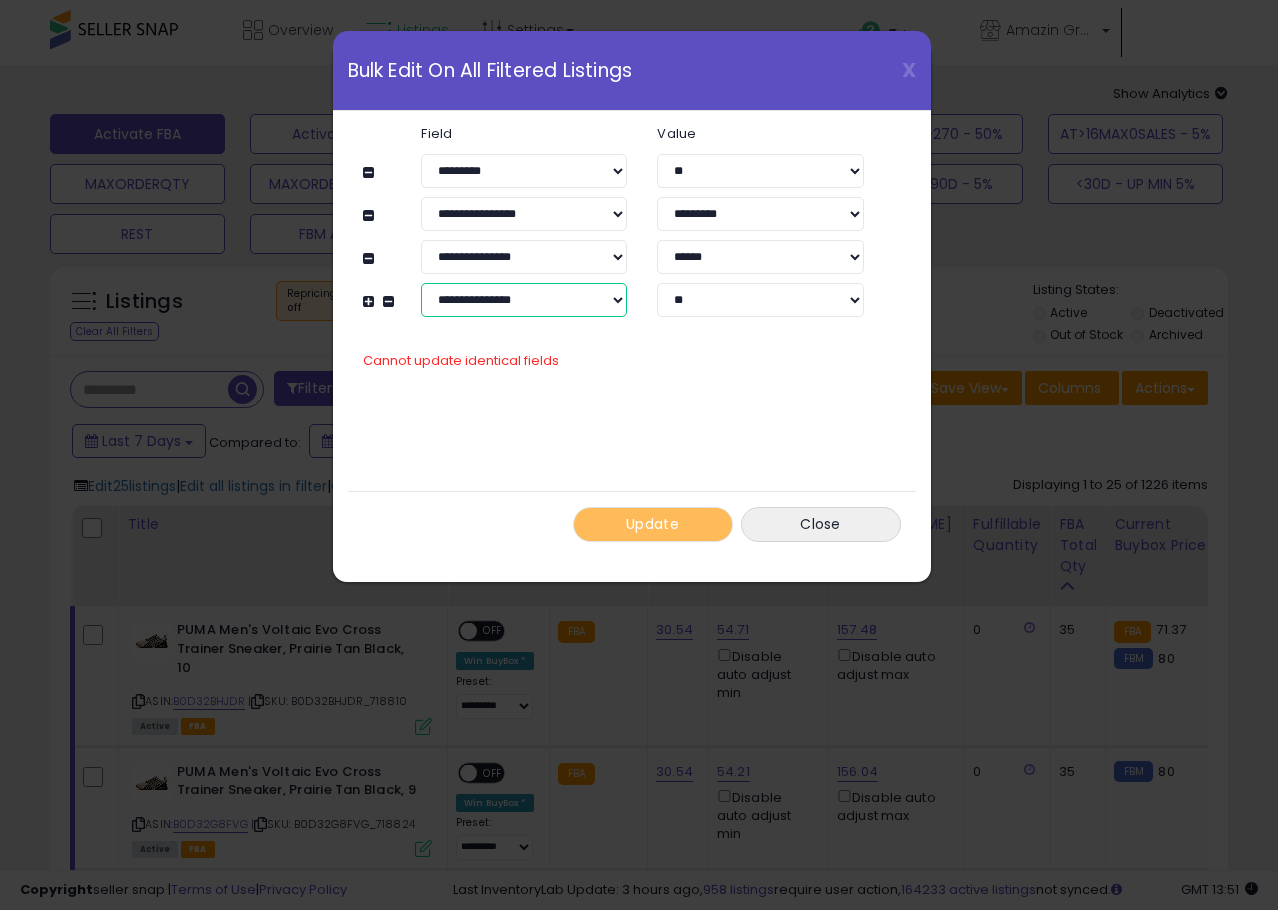click on "**********" at bounding box center (524, 300) 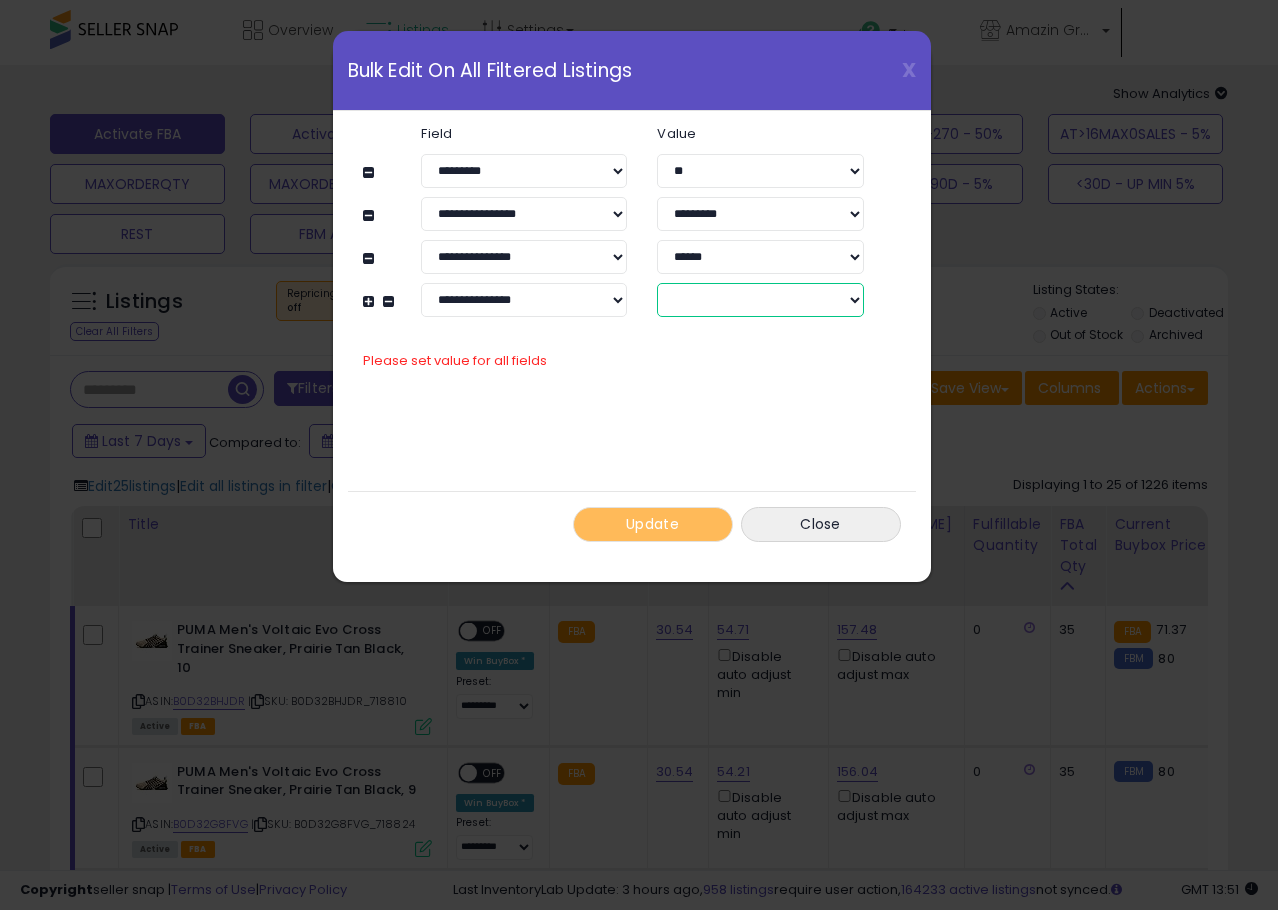 click on "******
*******" at bounding box center [760, 300] 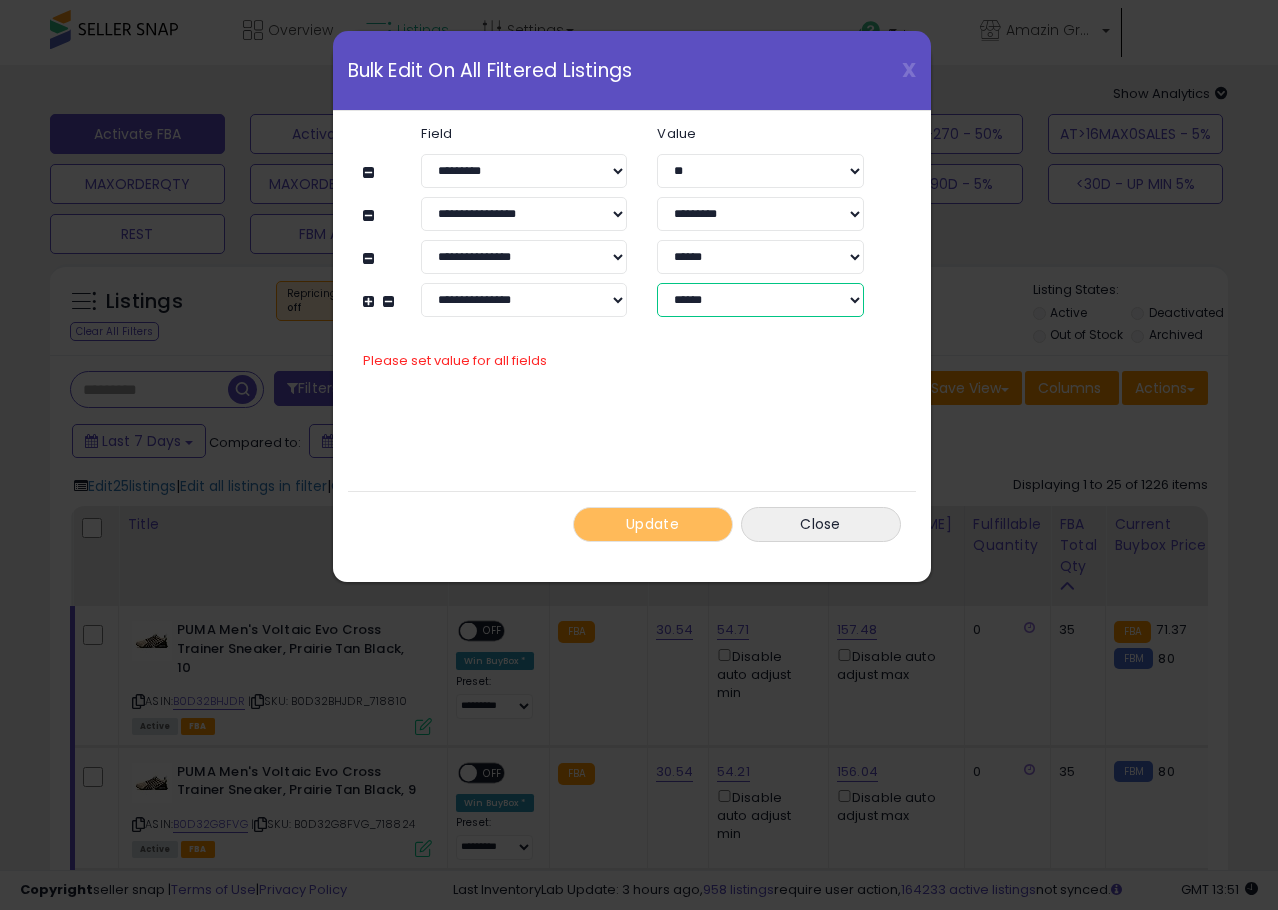 click on "******
*******" at bounding box center (760, 300) 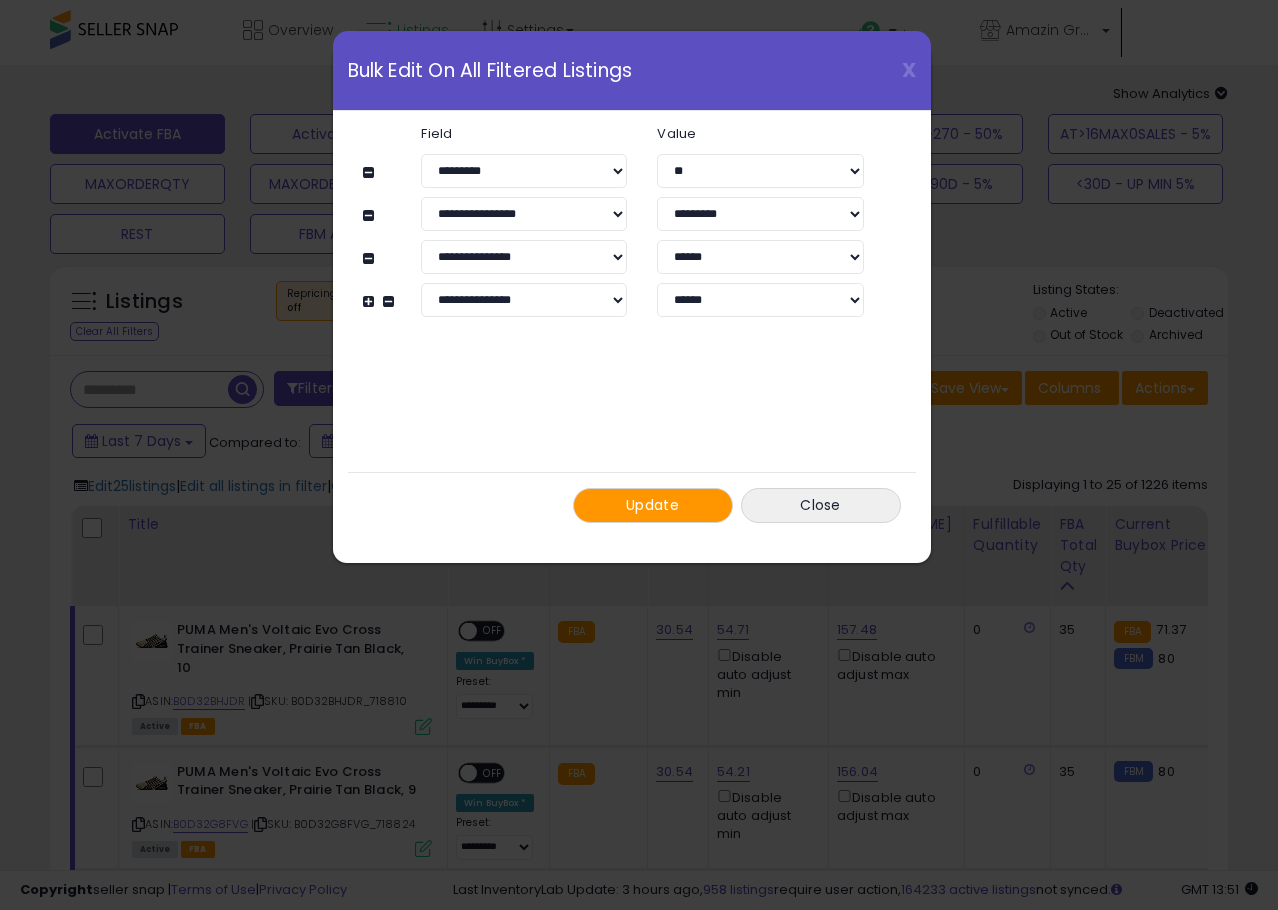 click on "**********" 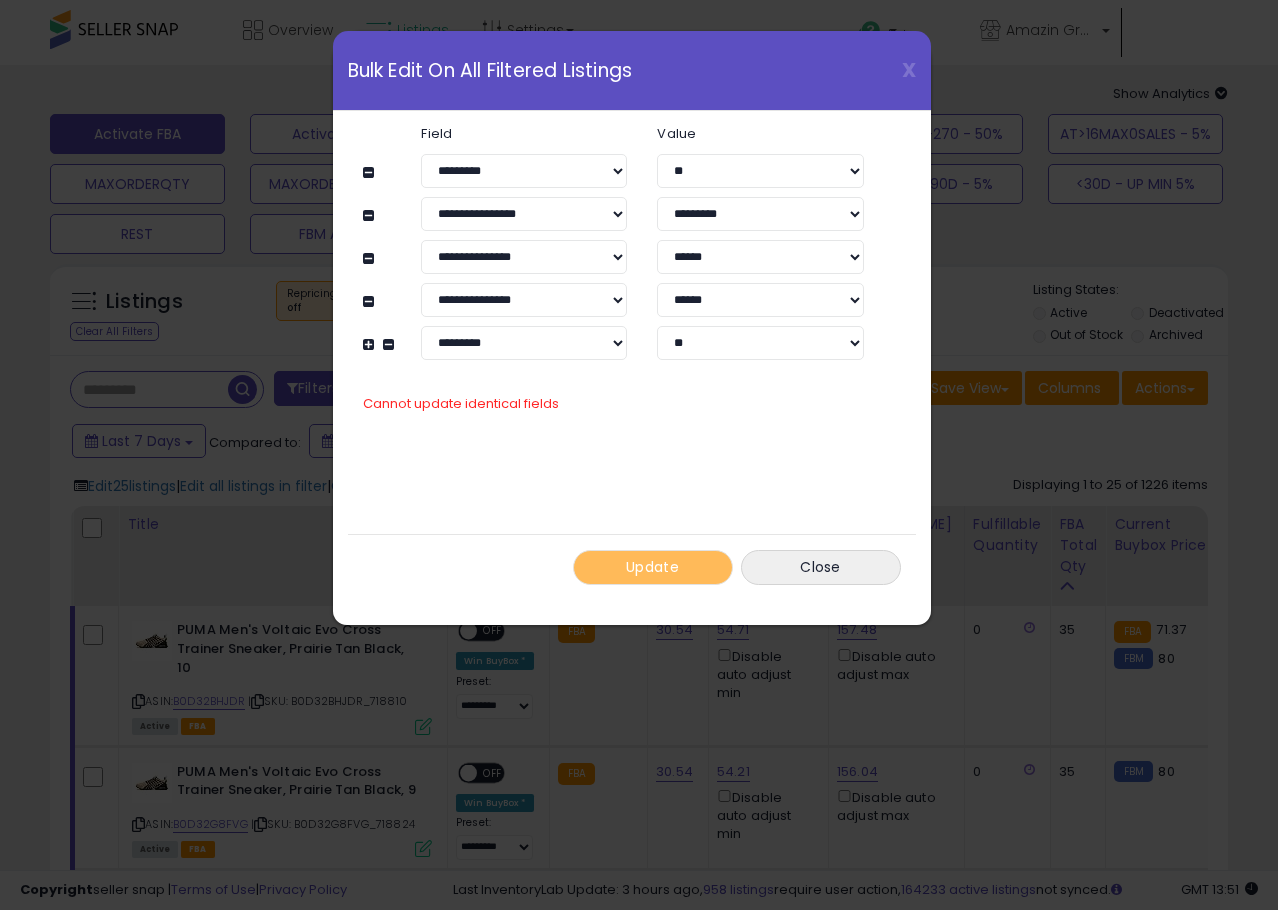 click on "**********" at bounding box center [622, 243] 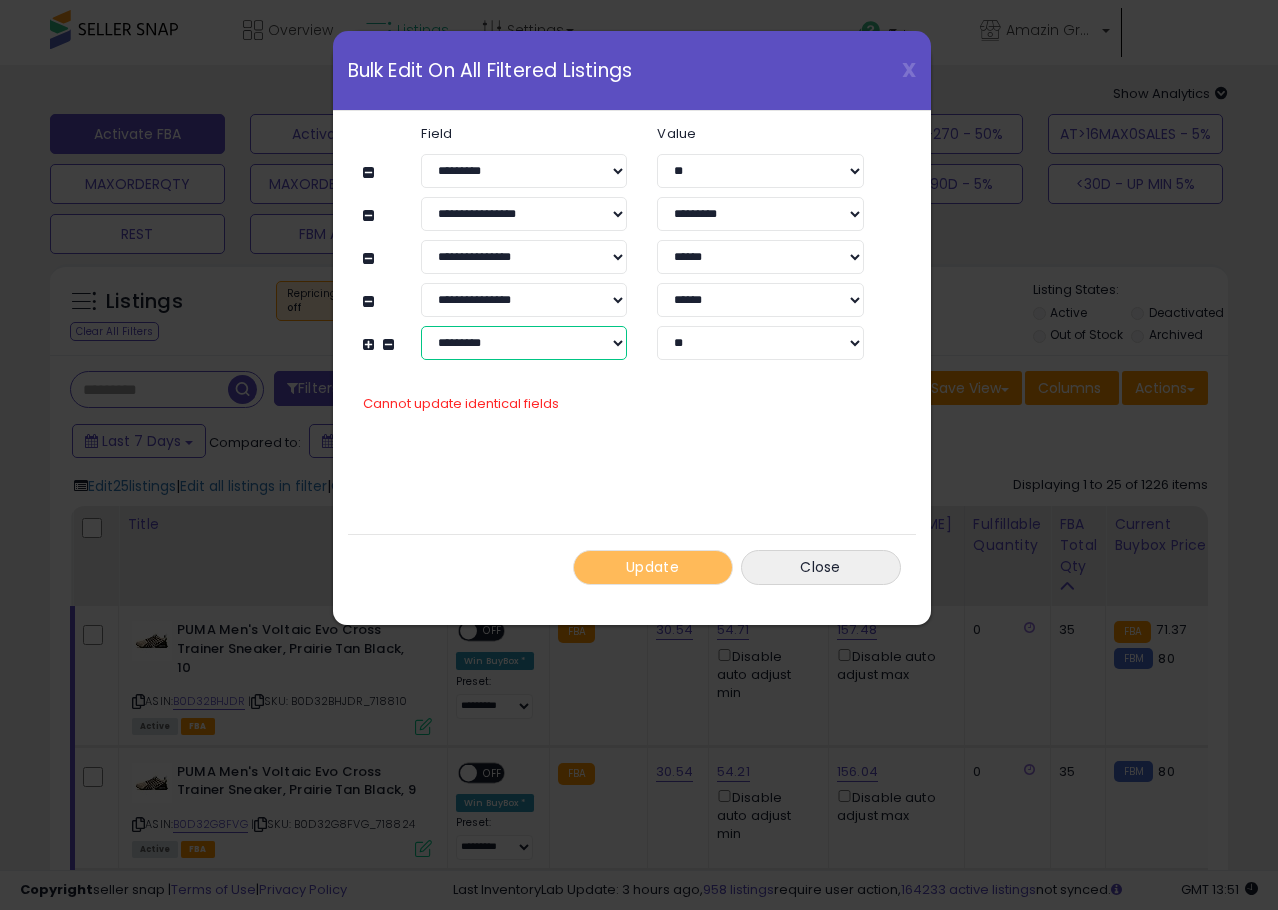 click on "**********" at bounding box center [524, 343] 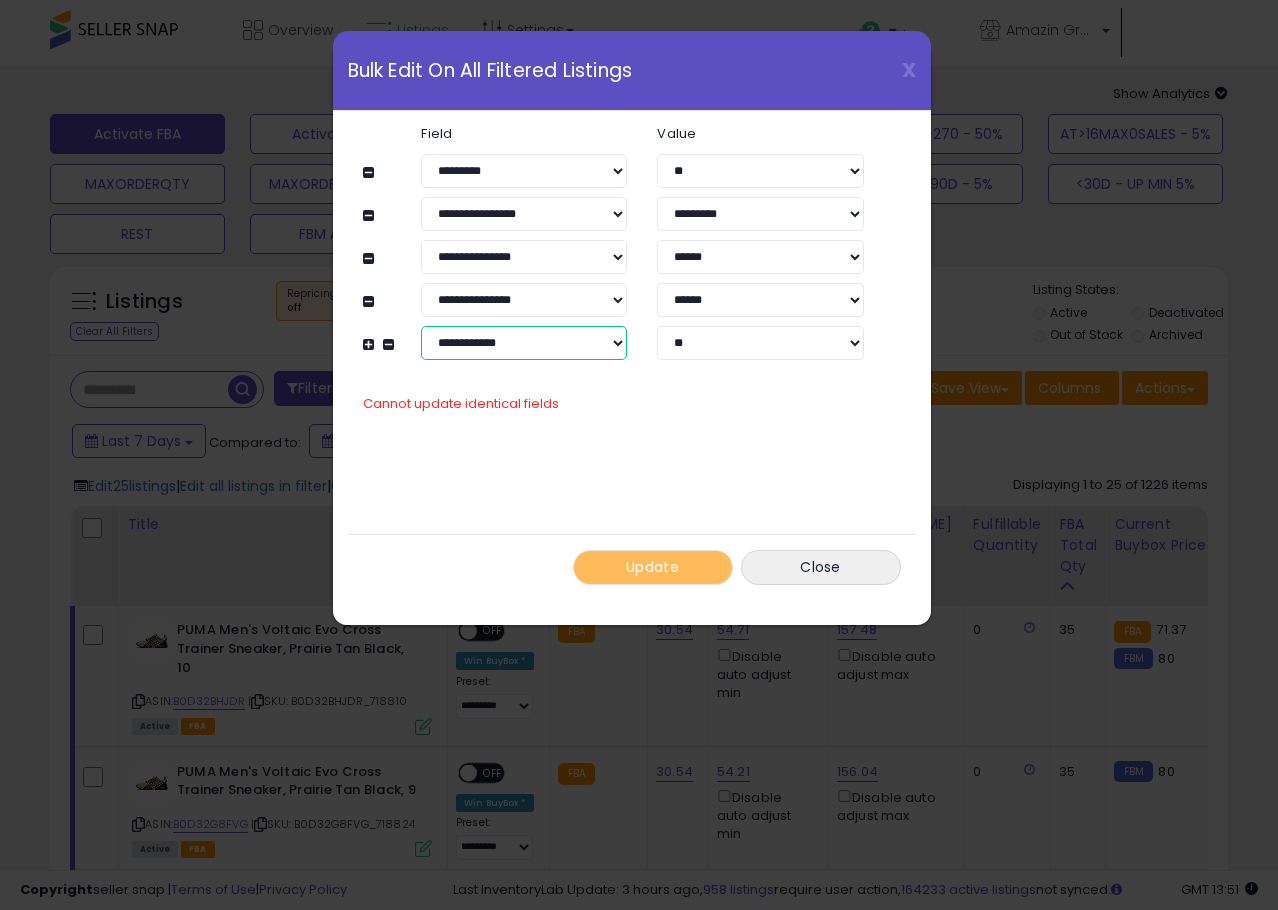 click on "**********" at bounding box center [524, 343] 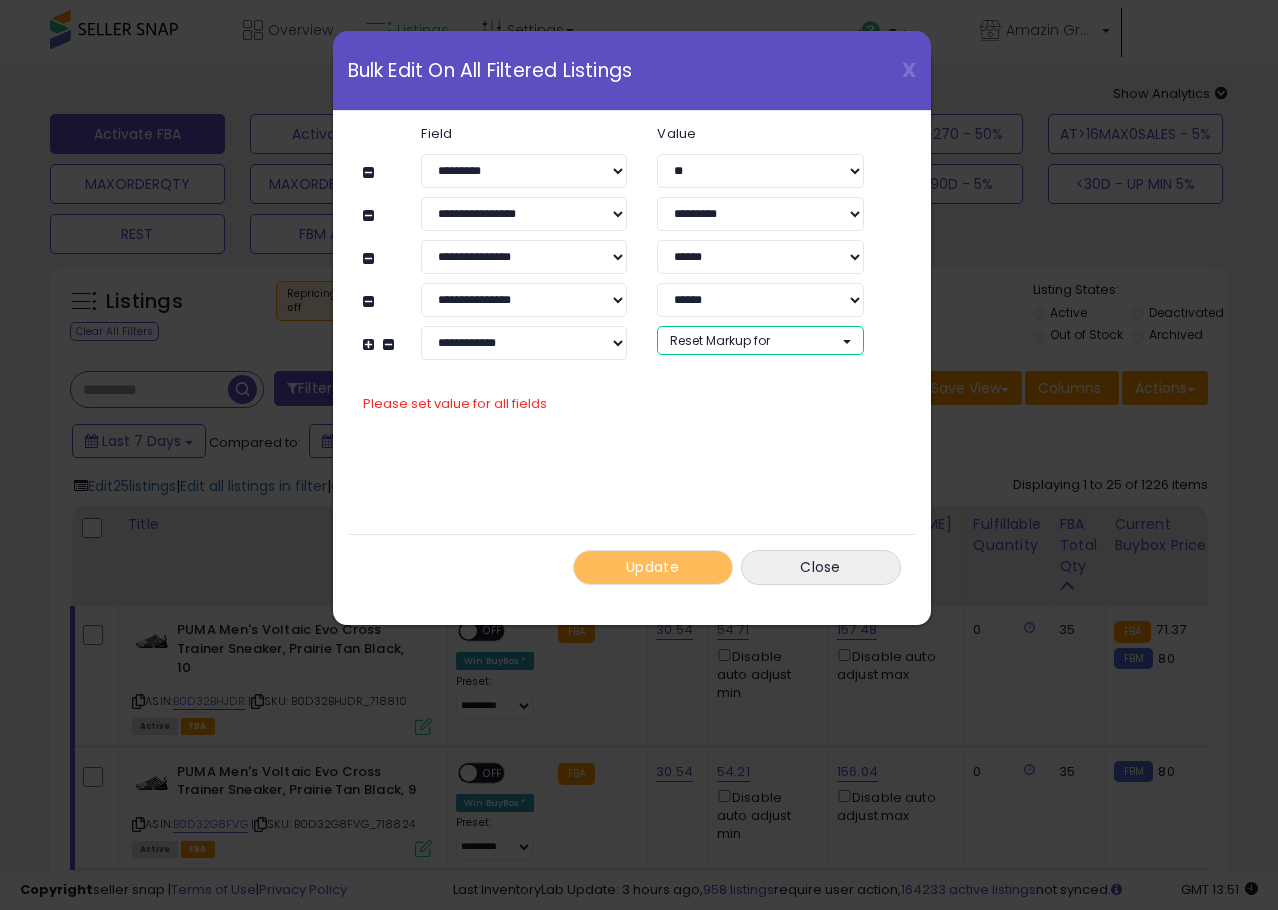 click on "Reset Markup for" at bounding box center [720, 340] 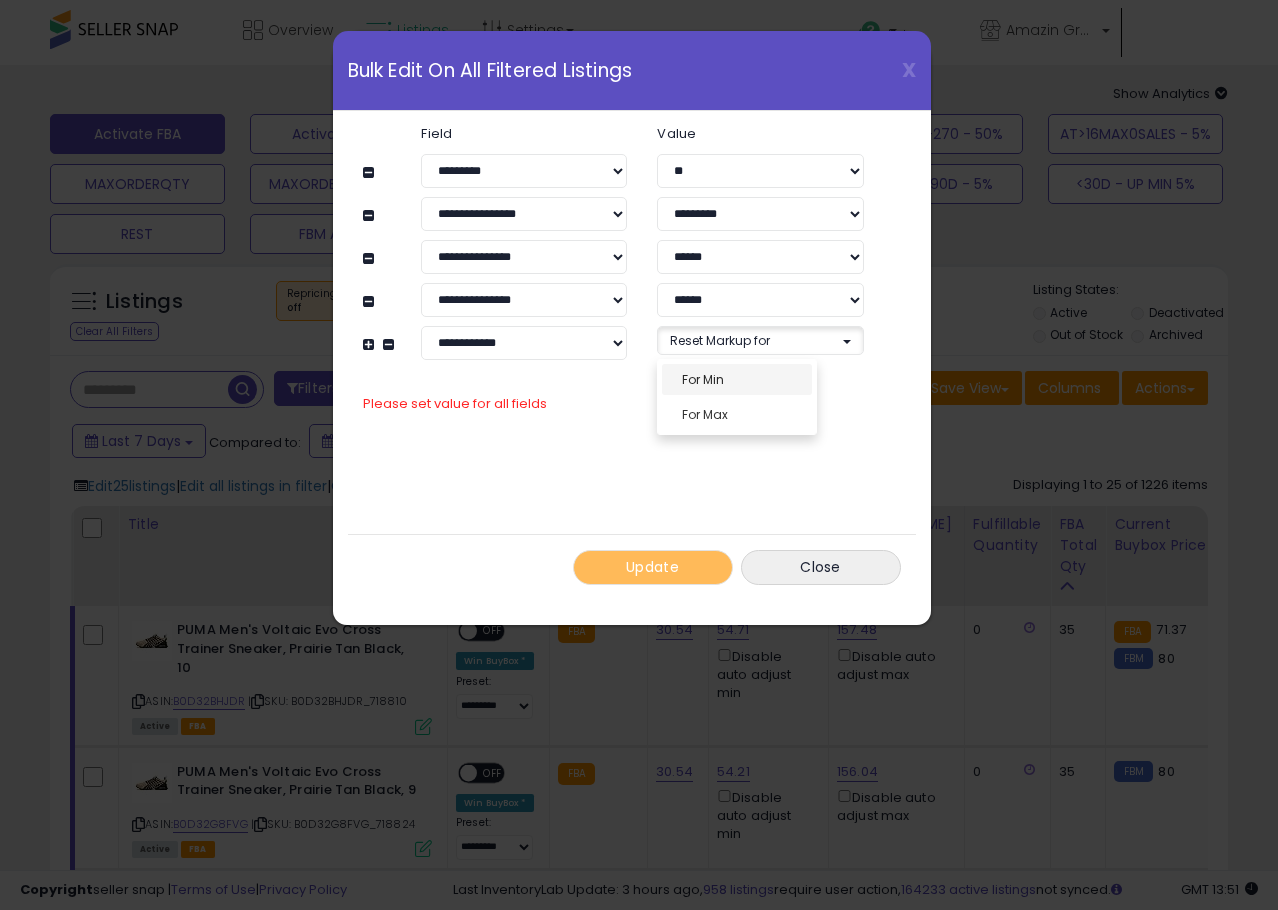 drag, startPoint x: 718, startPoint y: 373, endPoint x: 716, endPoint y: 397, distance: 24.083189 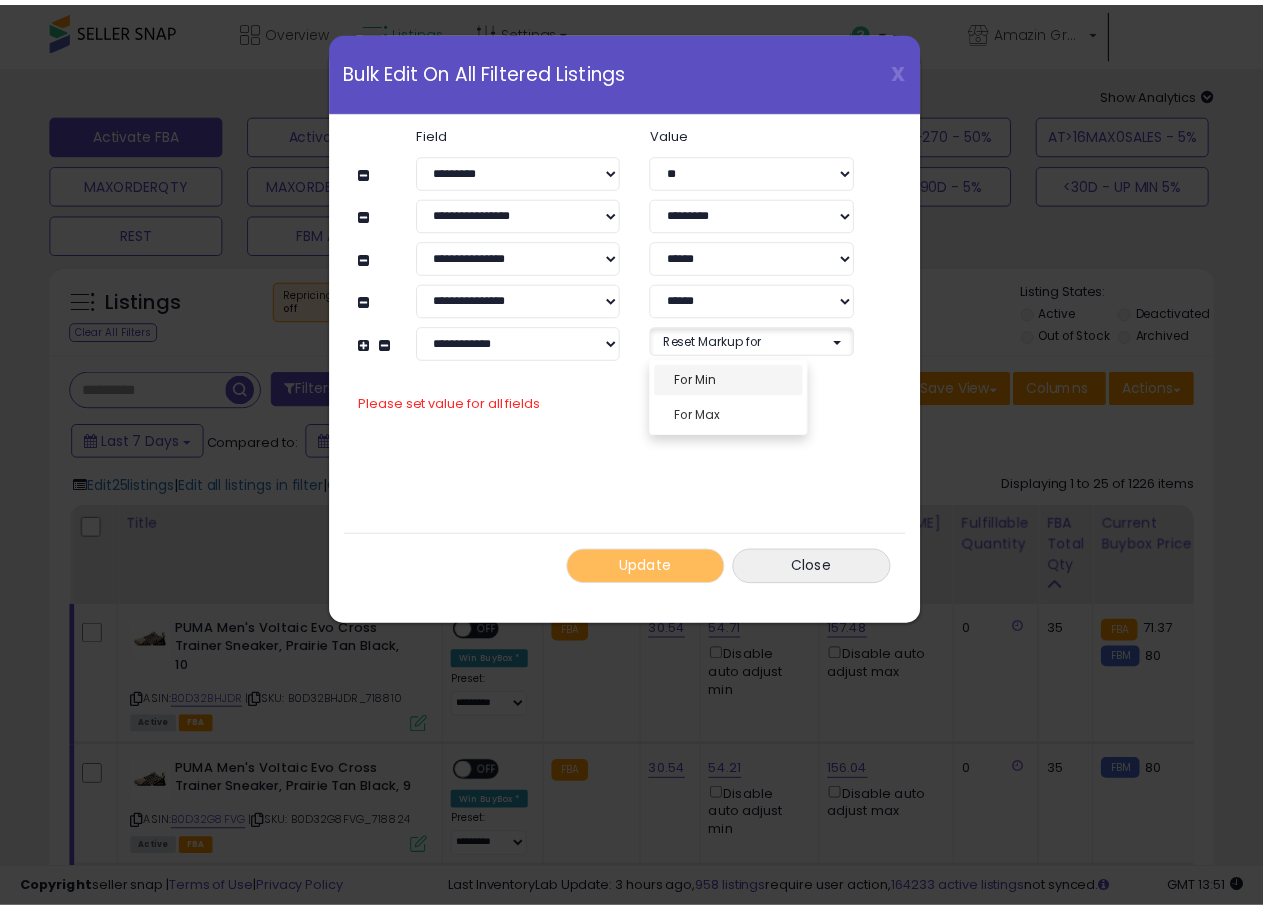 scroll, scrollTop: 16, scrollLeft: 0, axis: vertical 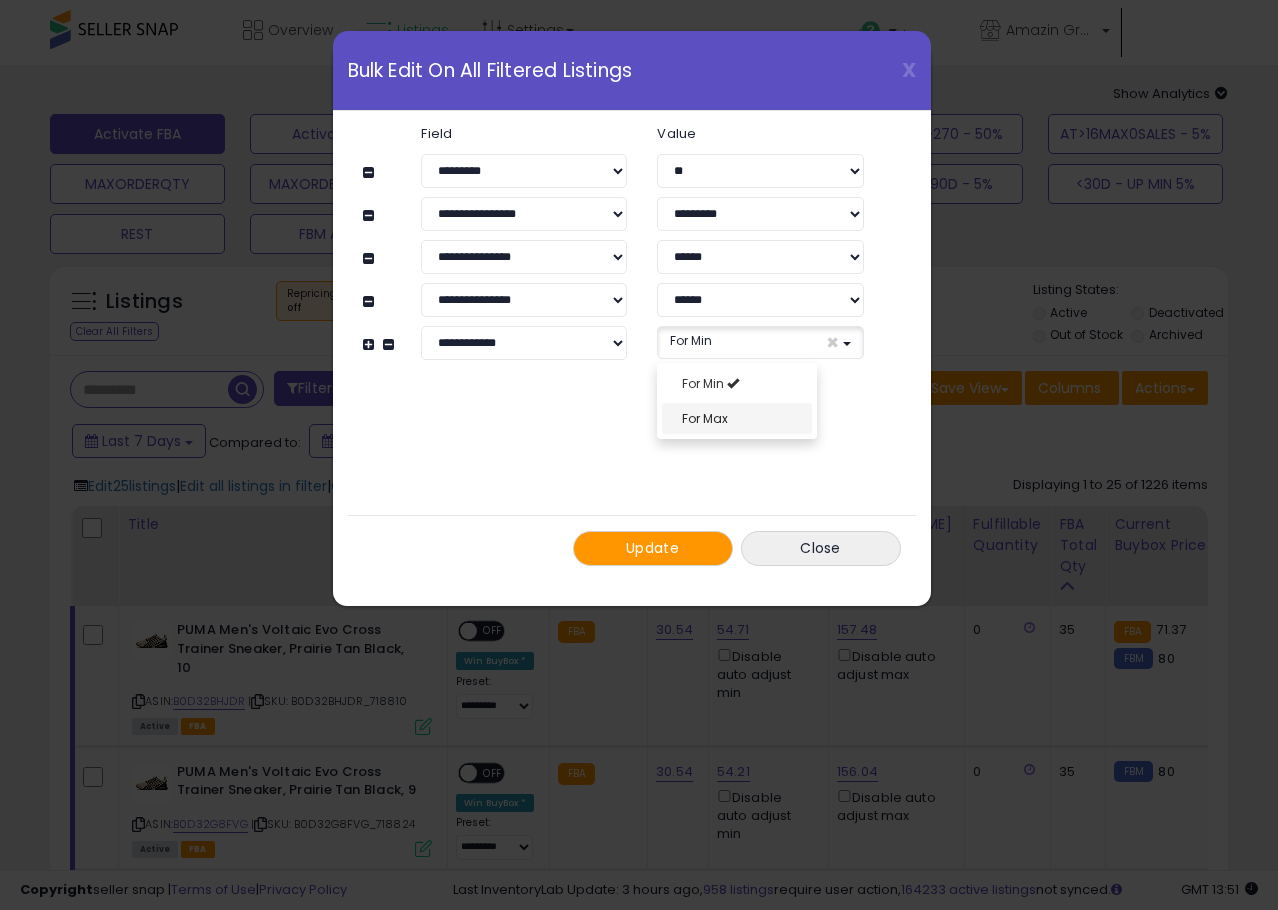 select on "***" 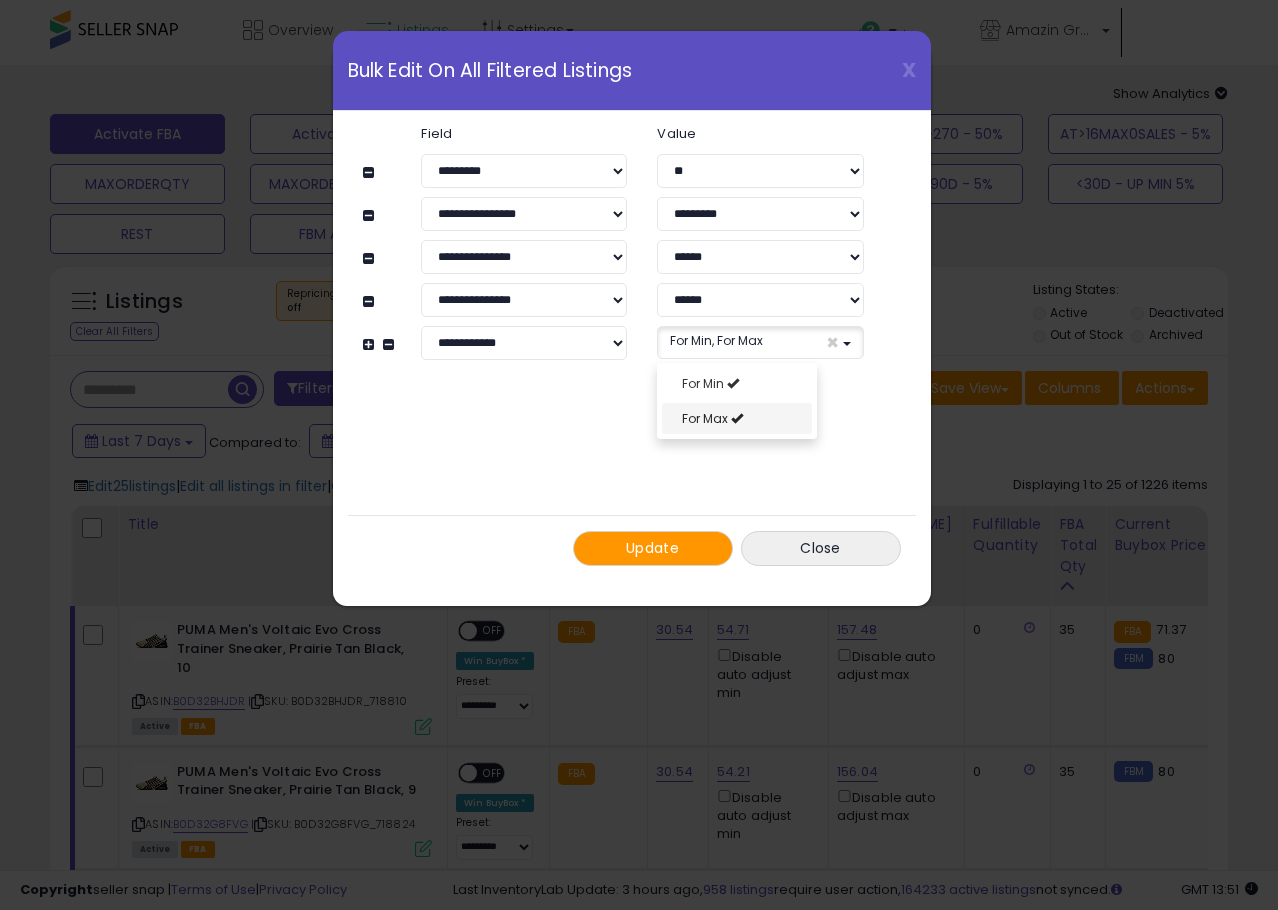 click on "For Max" at bounding box center (705, 418) 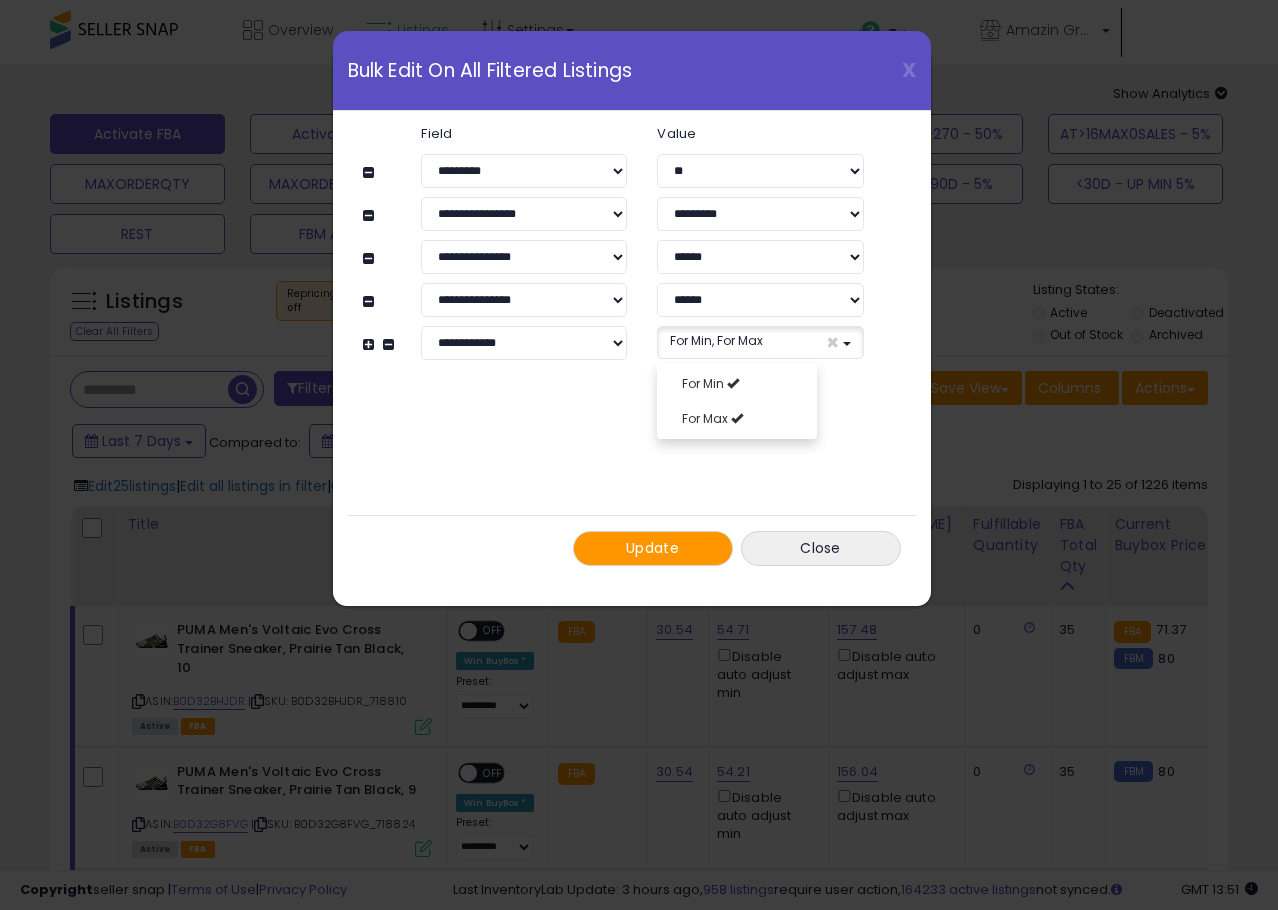 click on "**********" at bounding box center (632, 346) 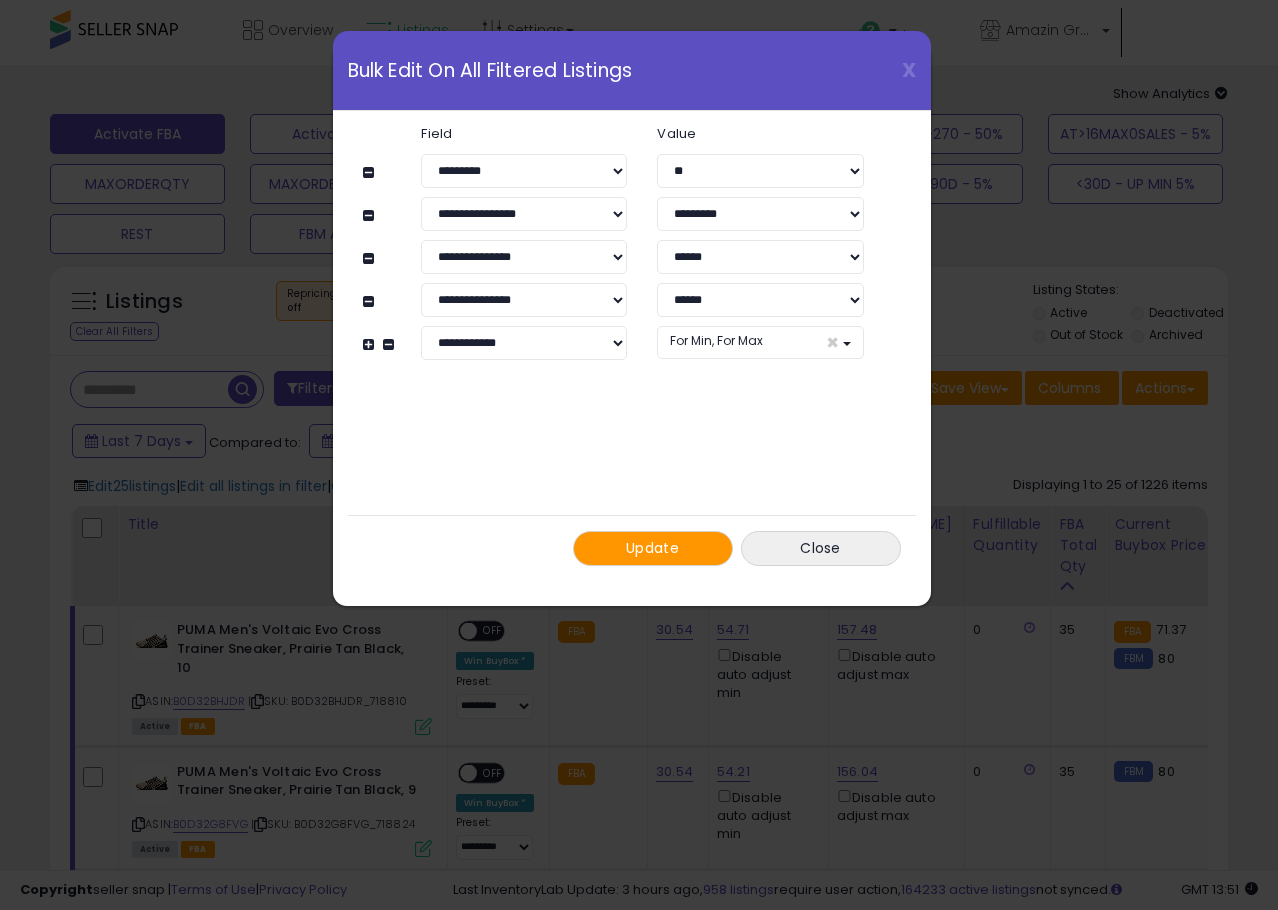 click on "Update" at bounding box center [652, 548] 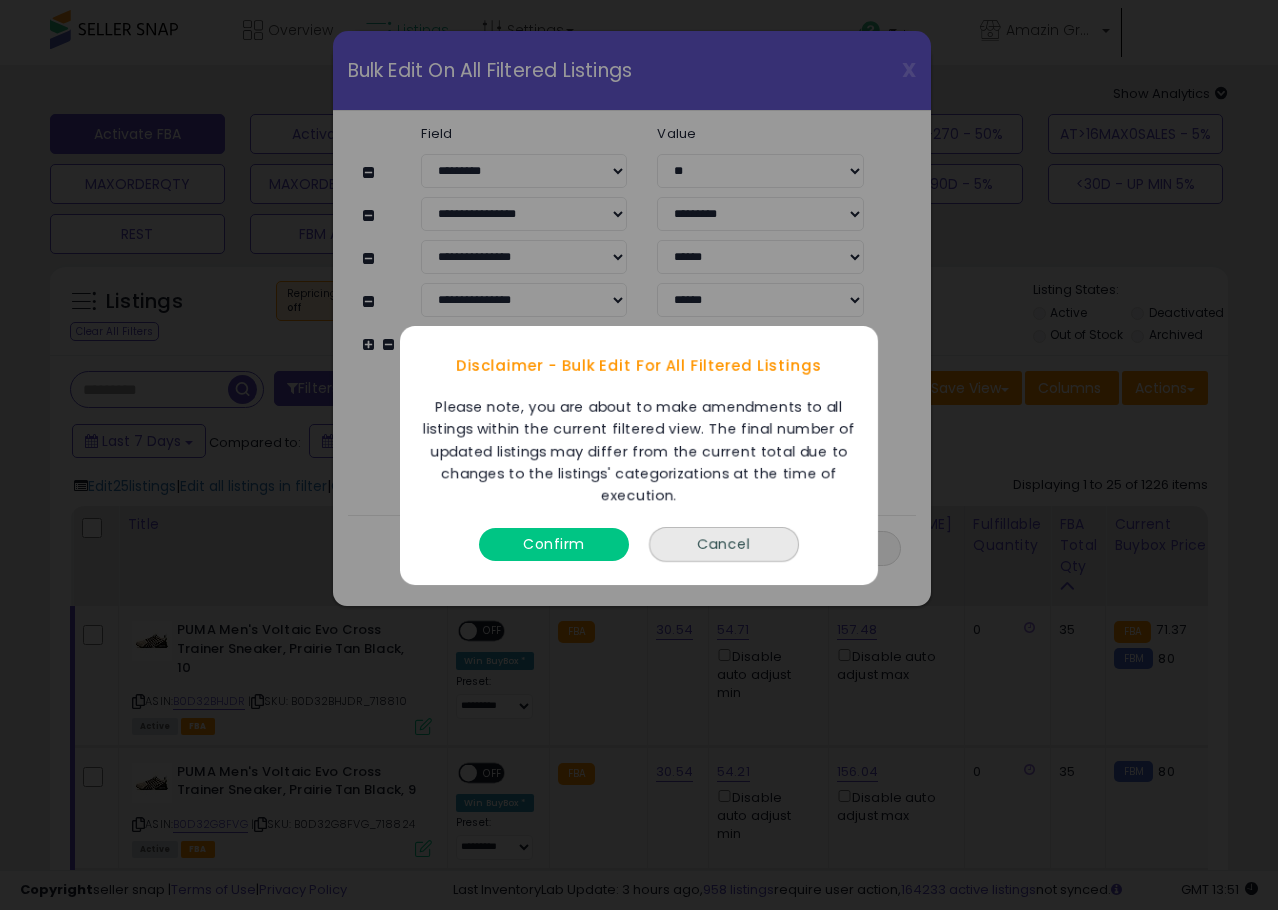 click on "Confirm" at bounding box center [554, 543] 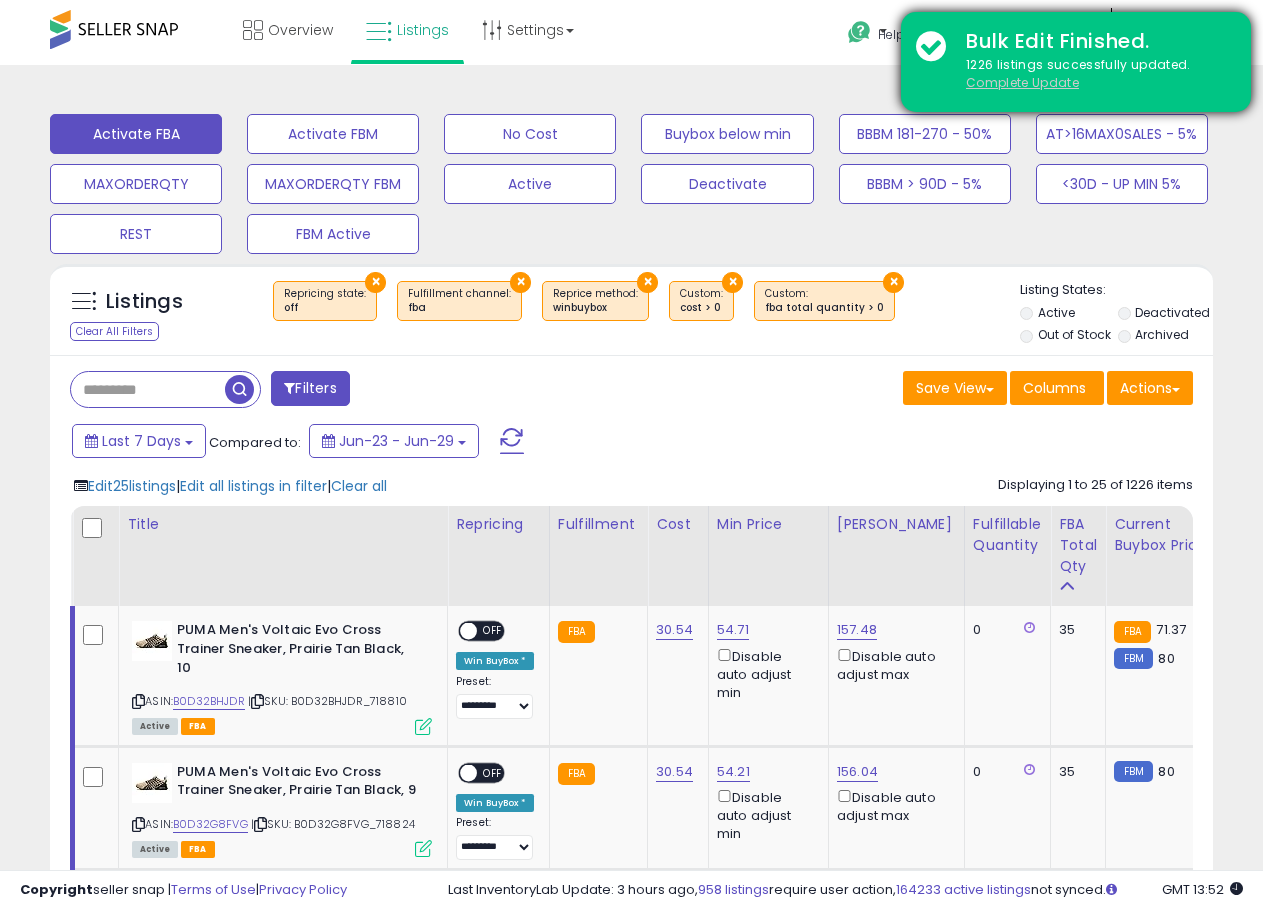 click on "Complete Update" at bounding box center [1022, 82] 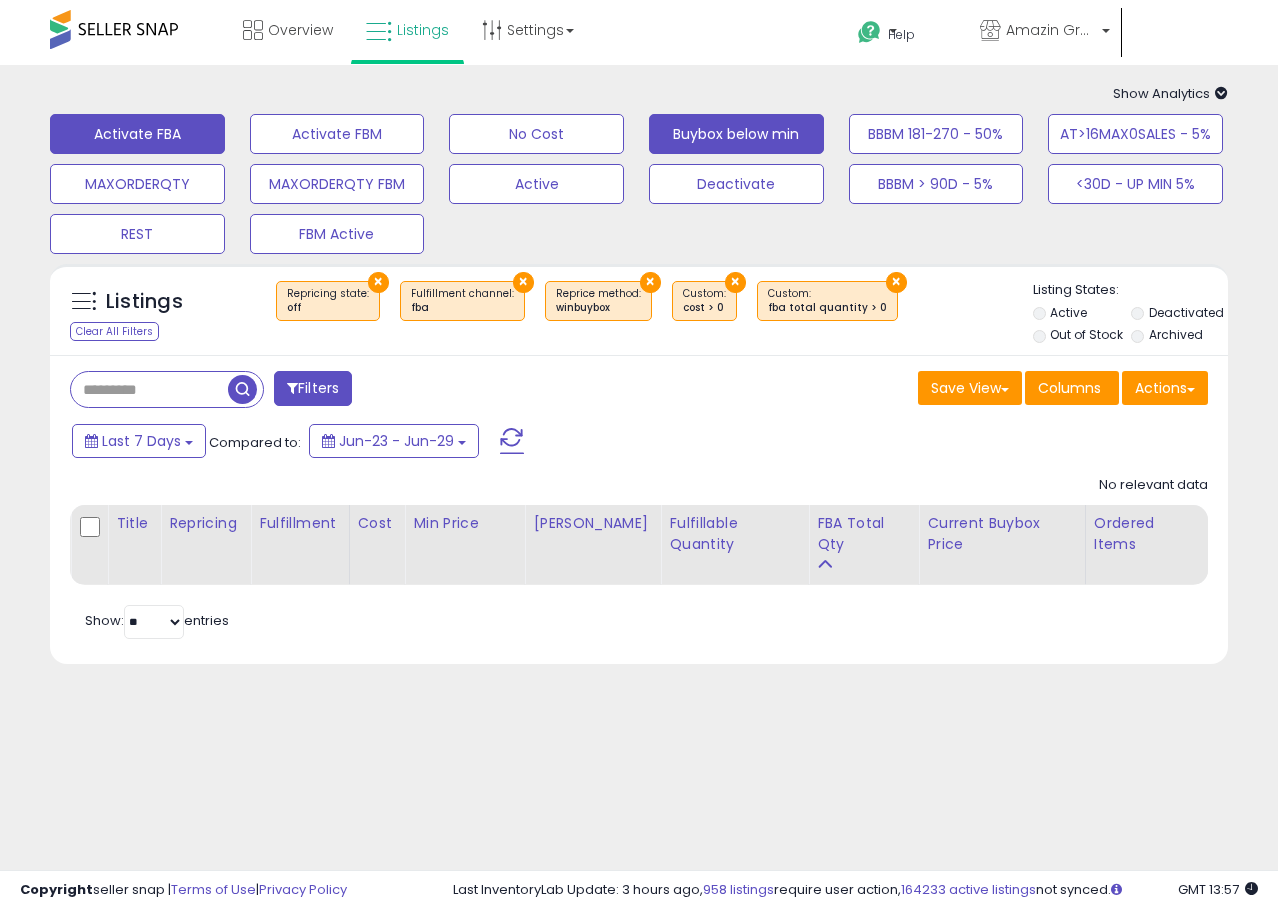 click on "Buybox below min" at bounding box center (337, 134) 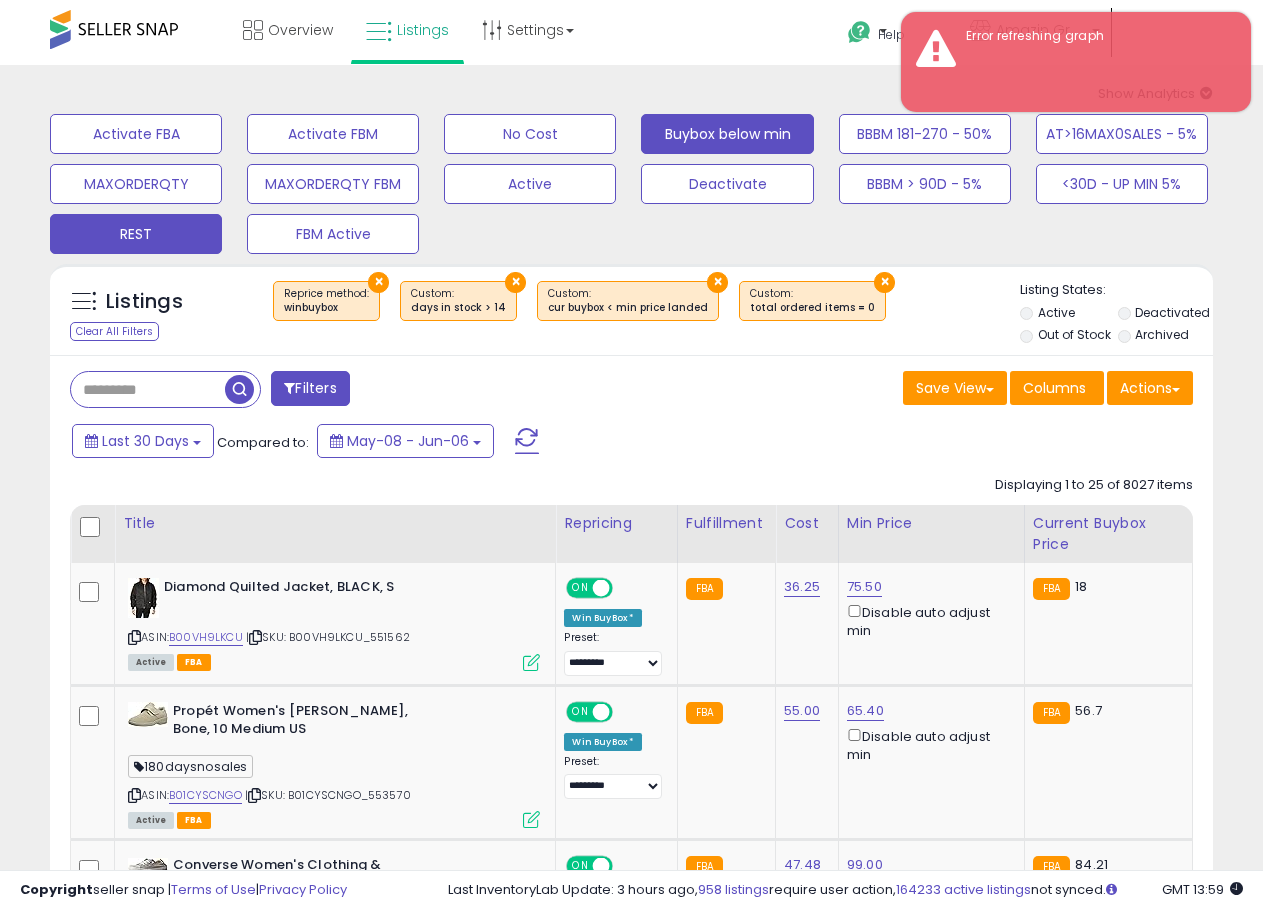 click on "REST" at bounding box center (136, 134) 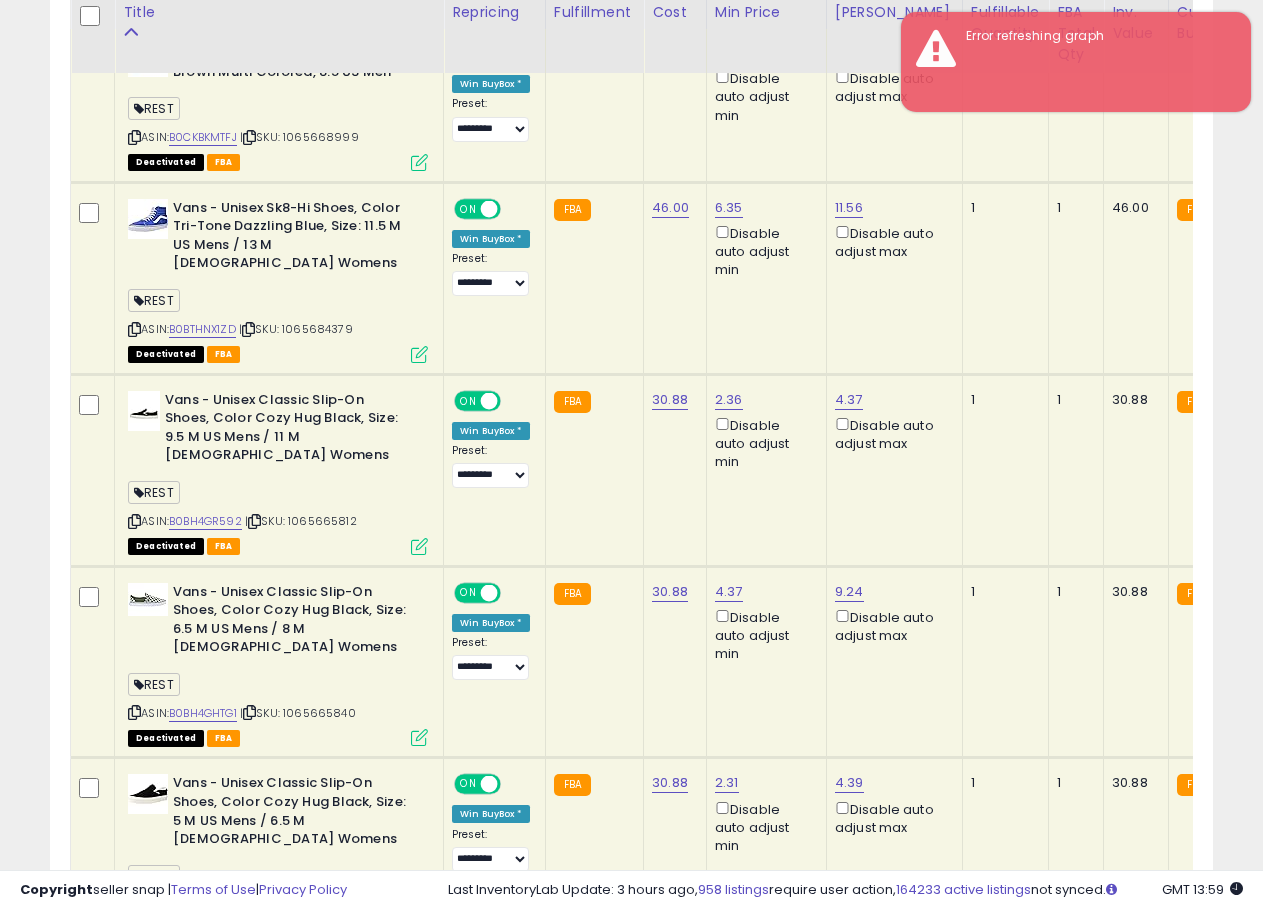scroll, scrollTop: 0, scrollLeft: 0, axis: both 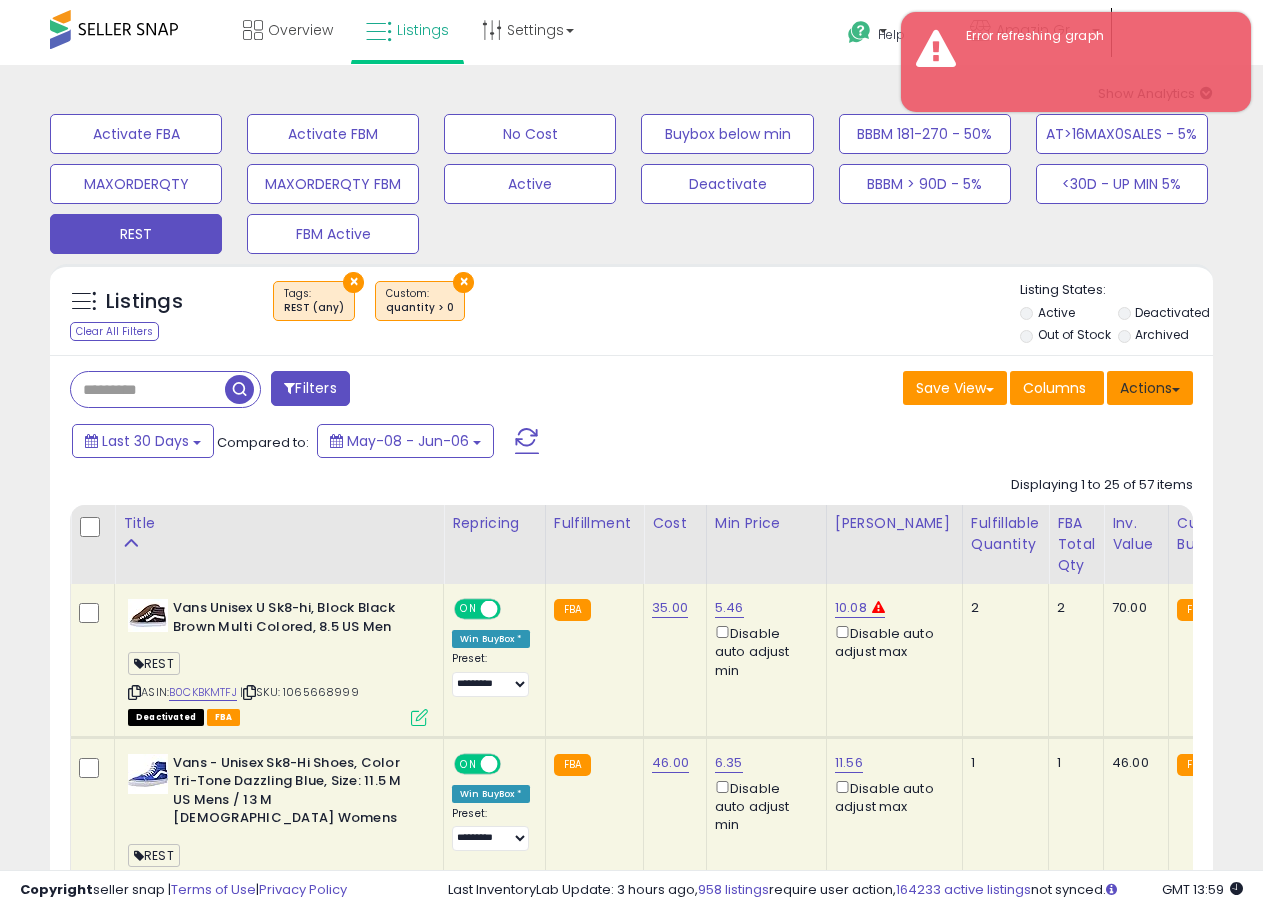 click on "Actions" at bounding box center (1150, 388) 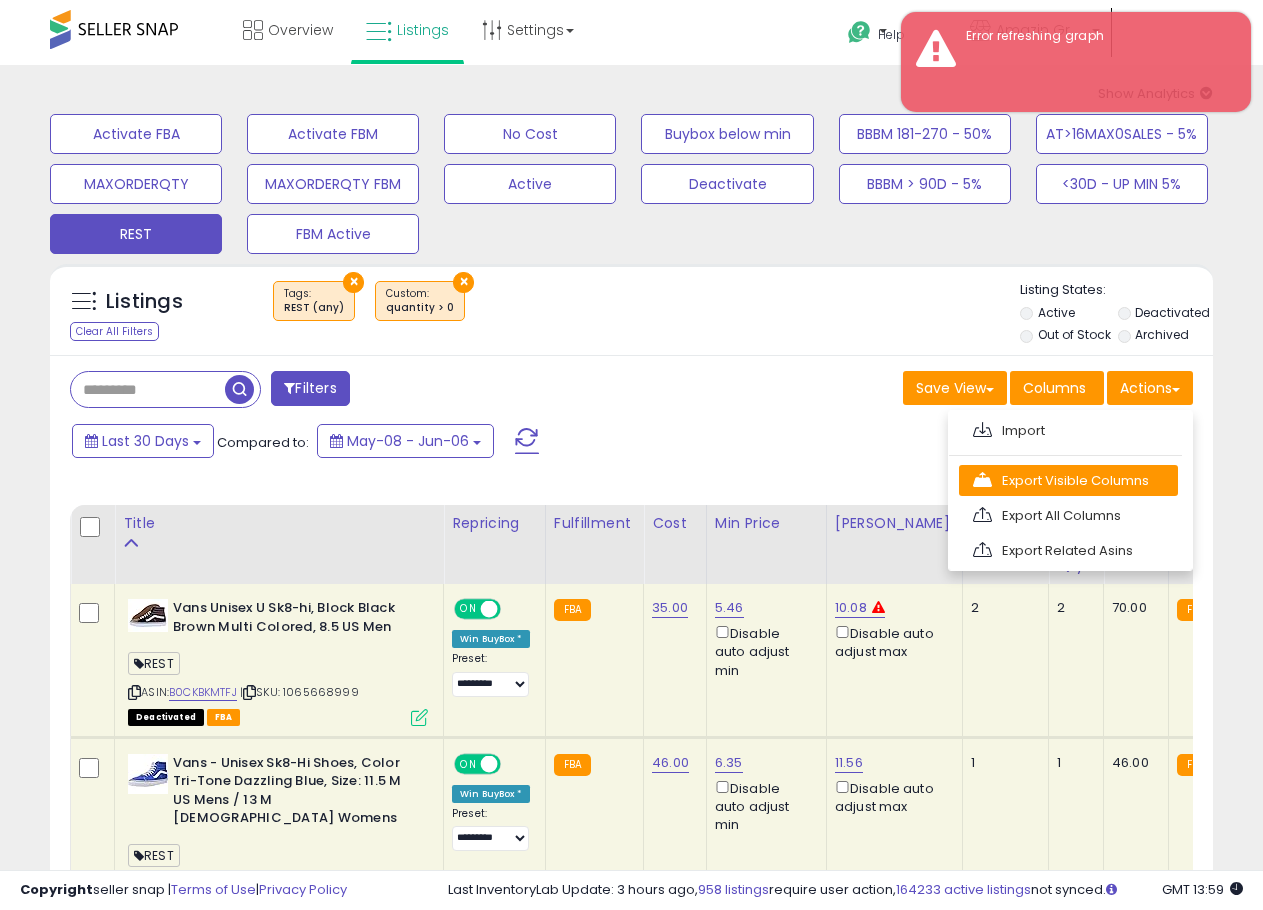 click on "Export Visible Columns" at bounding box center (1068, 480) 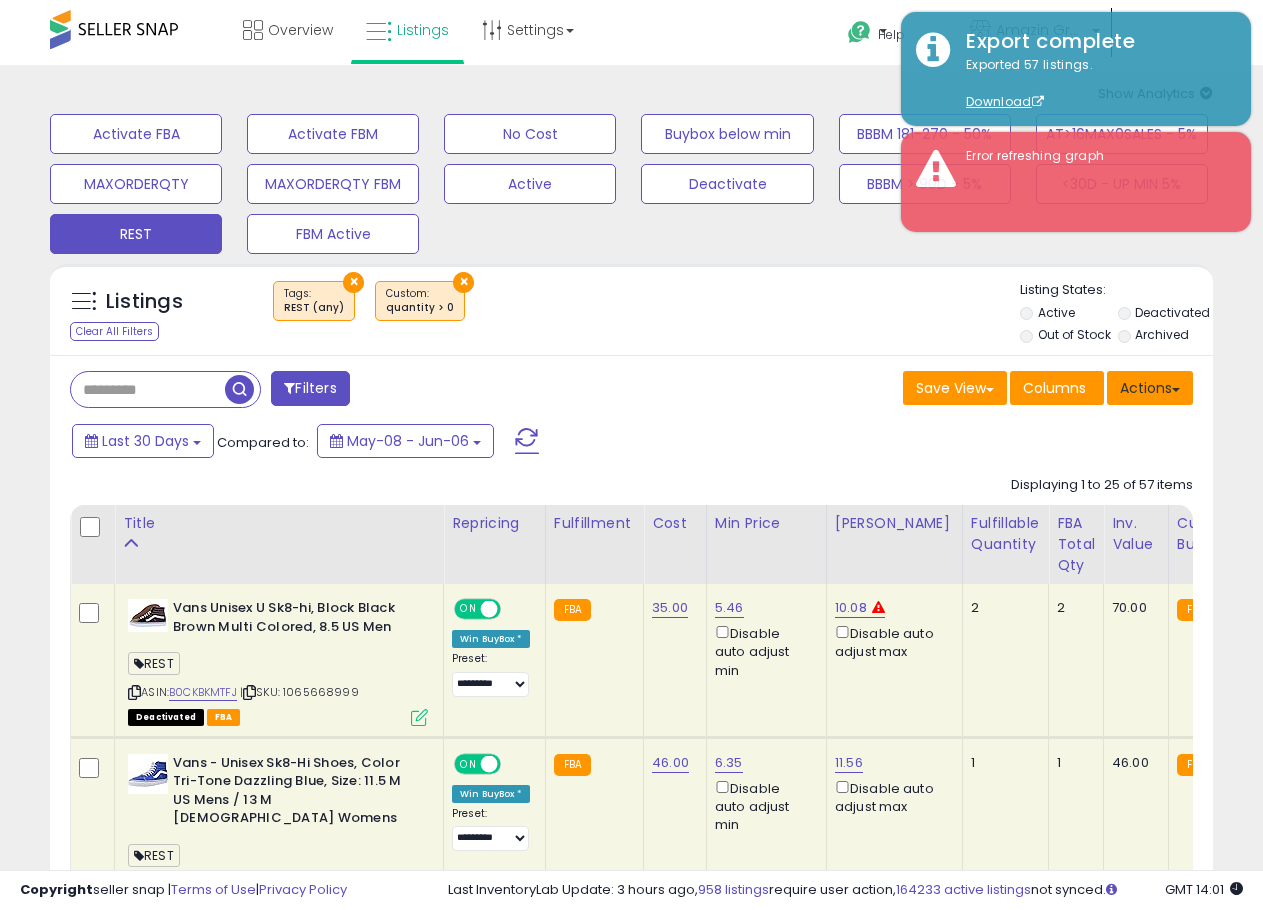 click on "Actions" at bounding box center [1150, 388] 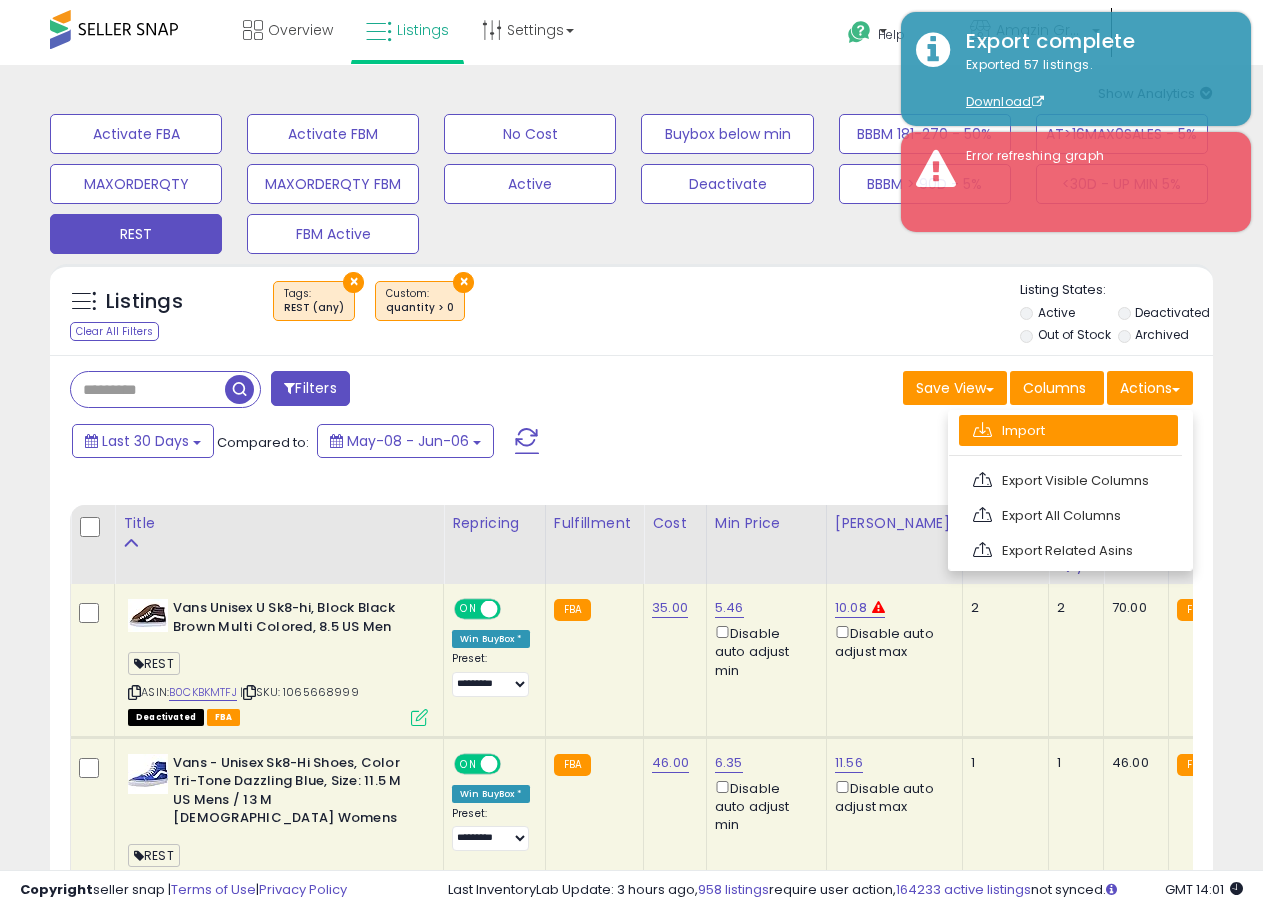 click on "Import" at bounding box center (1068, 430) 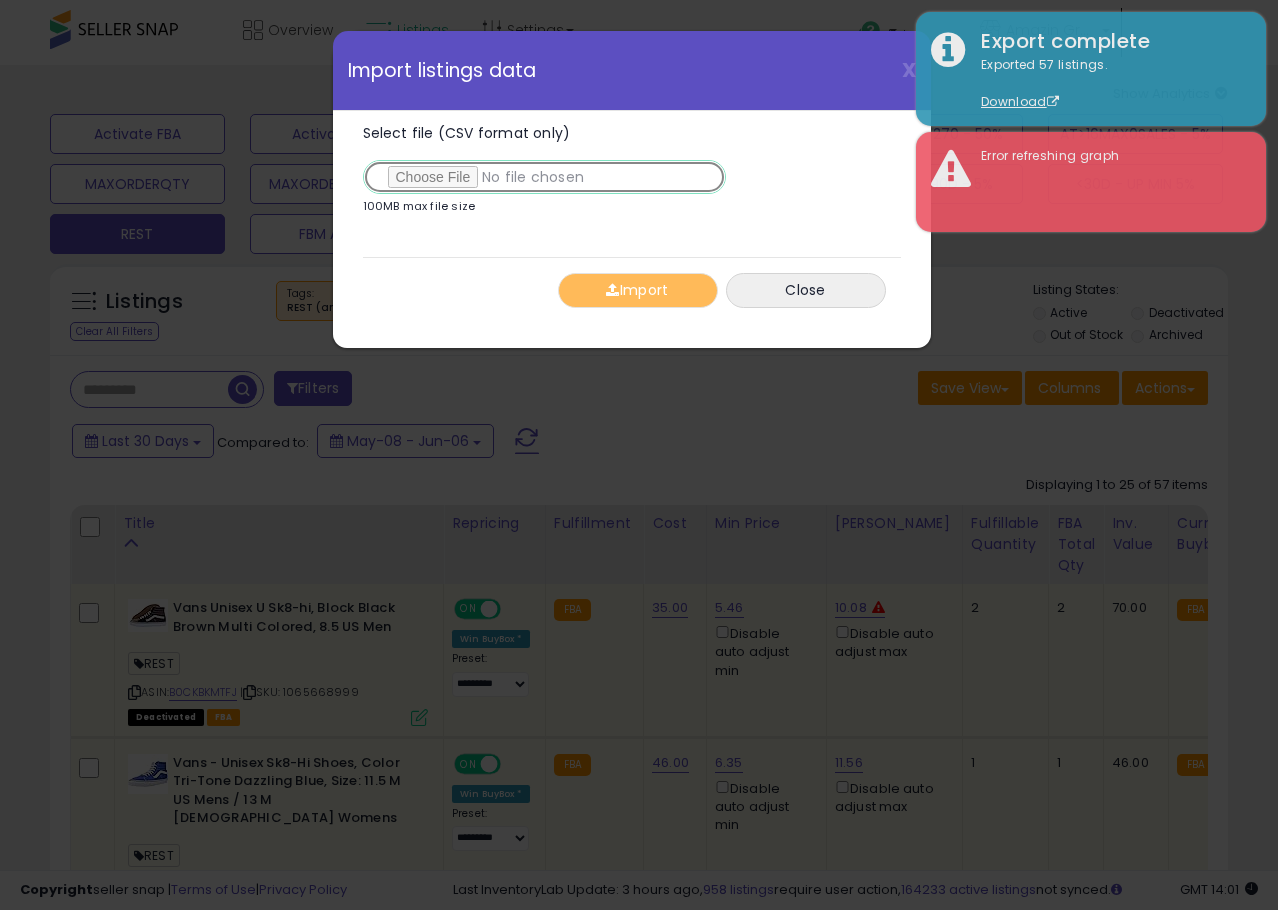 click on "Select file (CSV format only)" at bounding box center [544, 177] 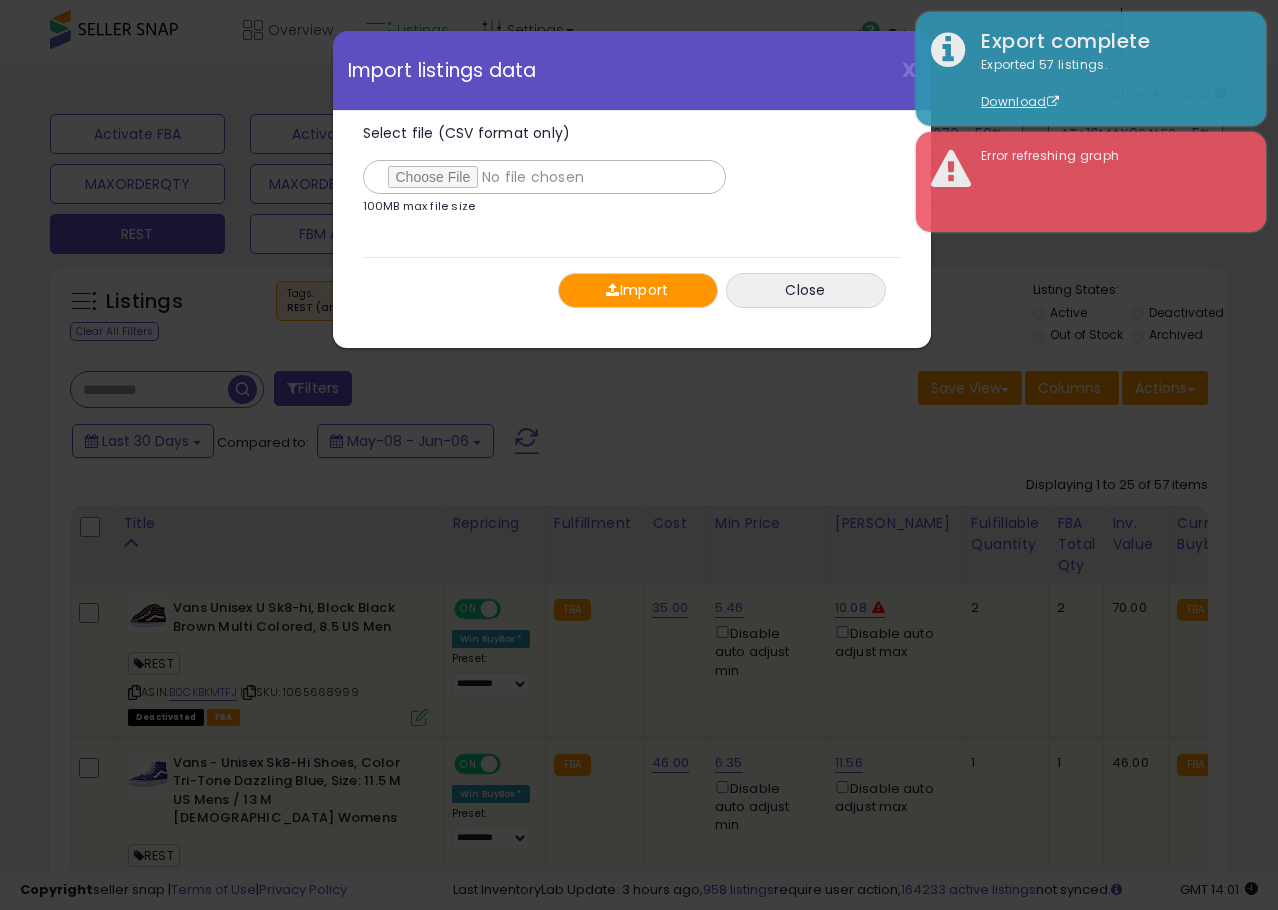 click on "Import" at bounding box center (638, 290) 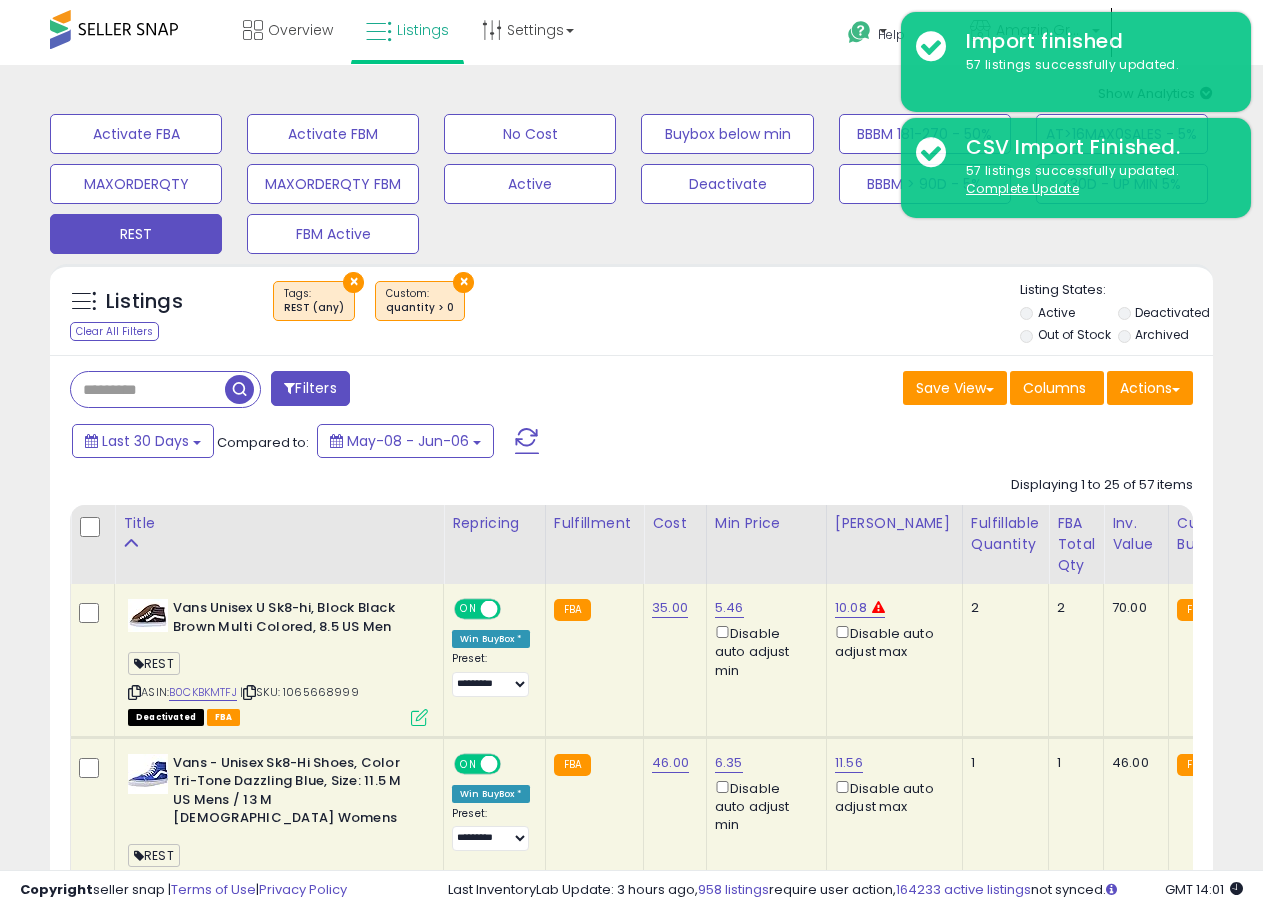 click on "Listings
Clear All Filters
× Tags REST (any) × Active" at bounding box center [631, 2592] 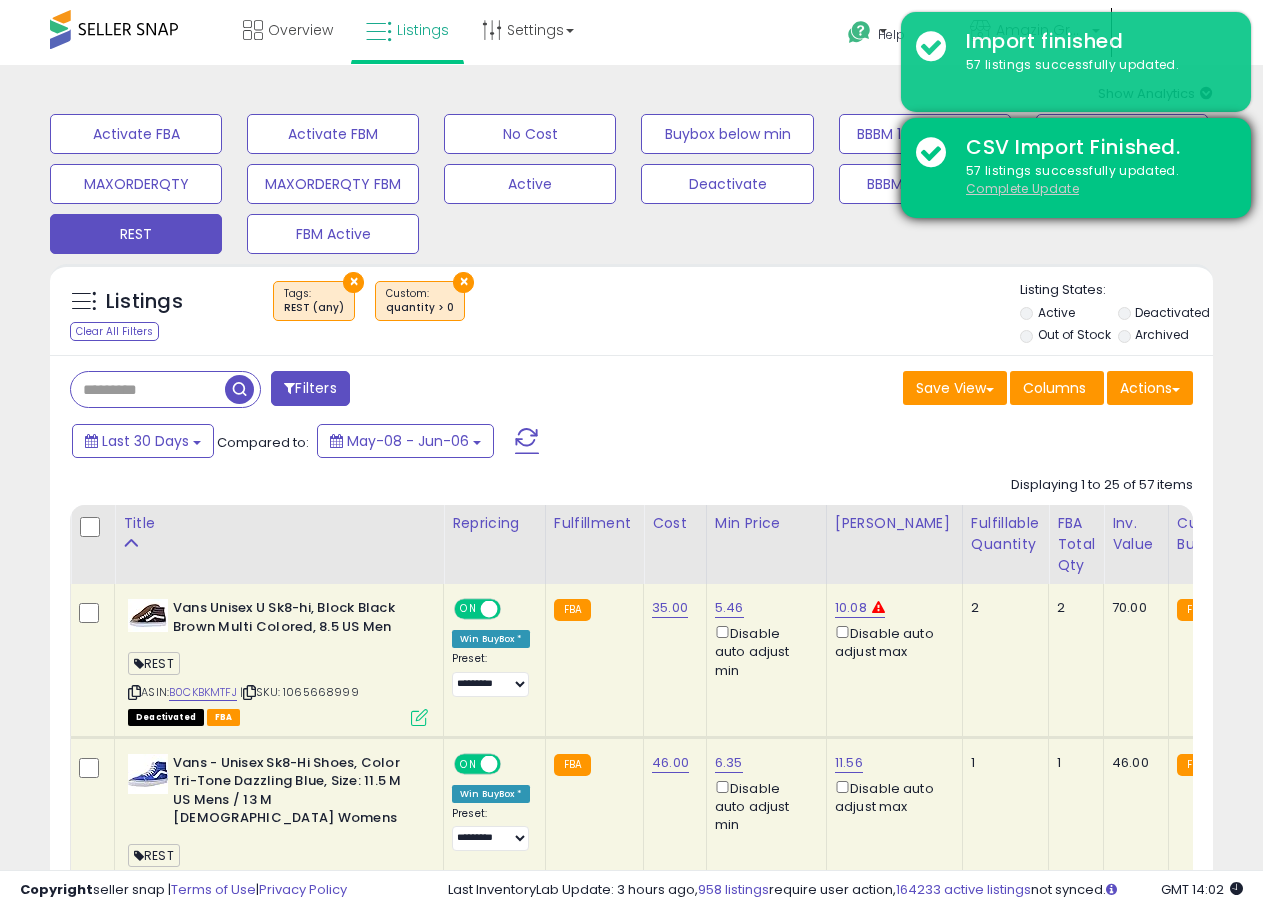 click on "Complete Update" at bounding box center (1022, 188) 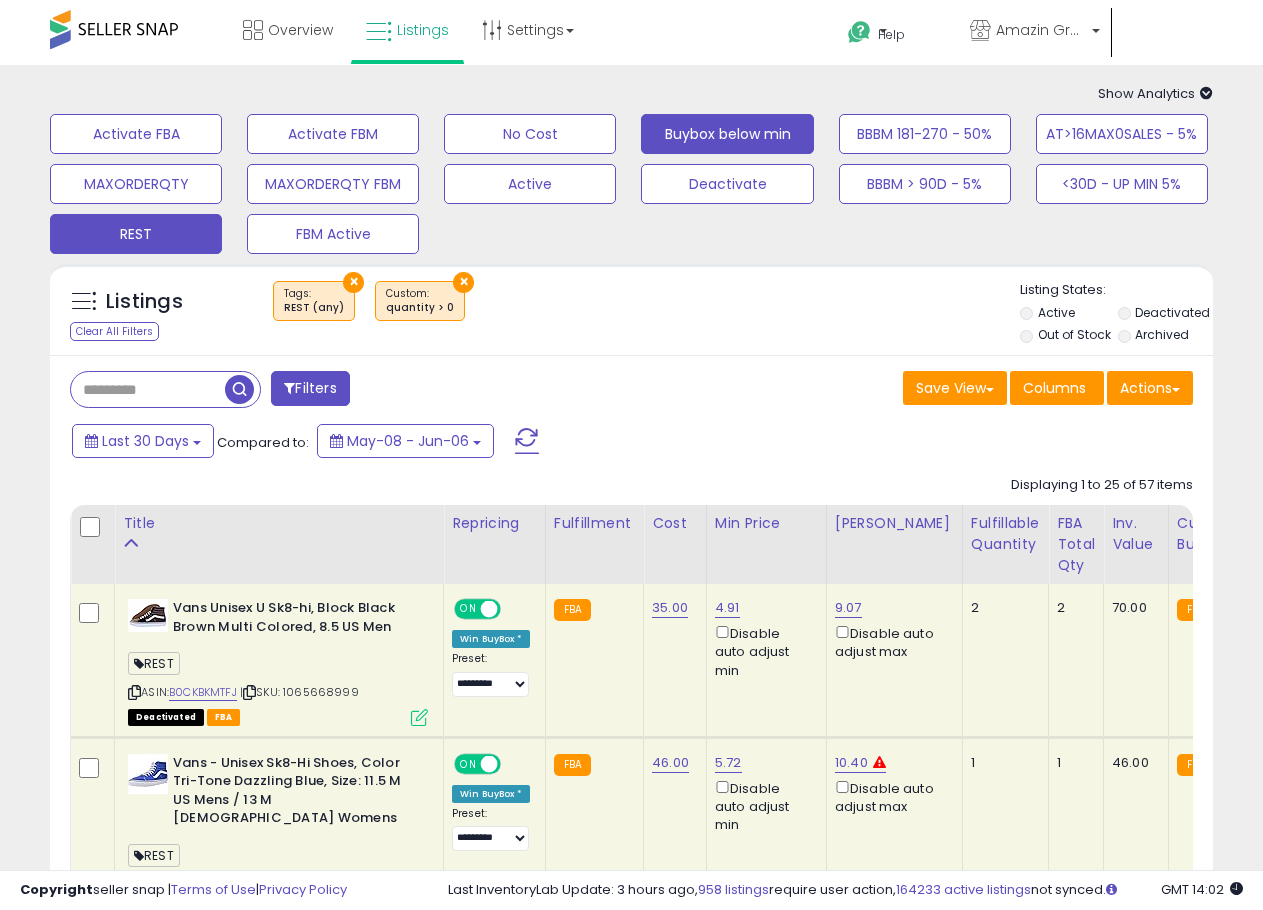 click on "Buybox below min" at bounding box center (136, 134) 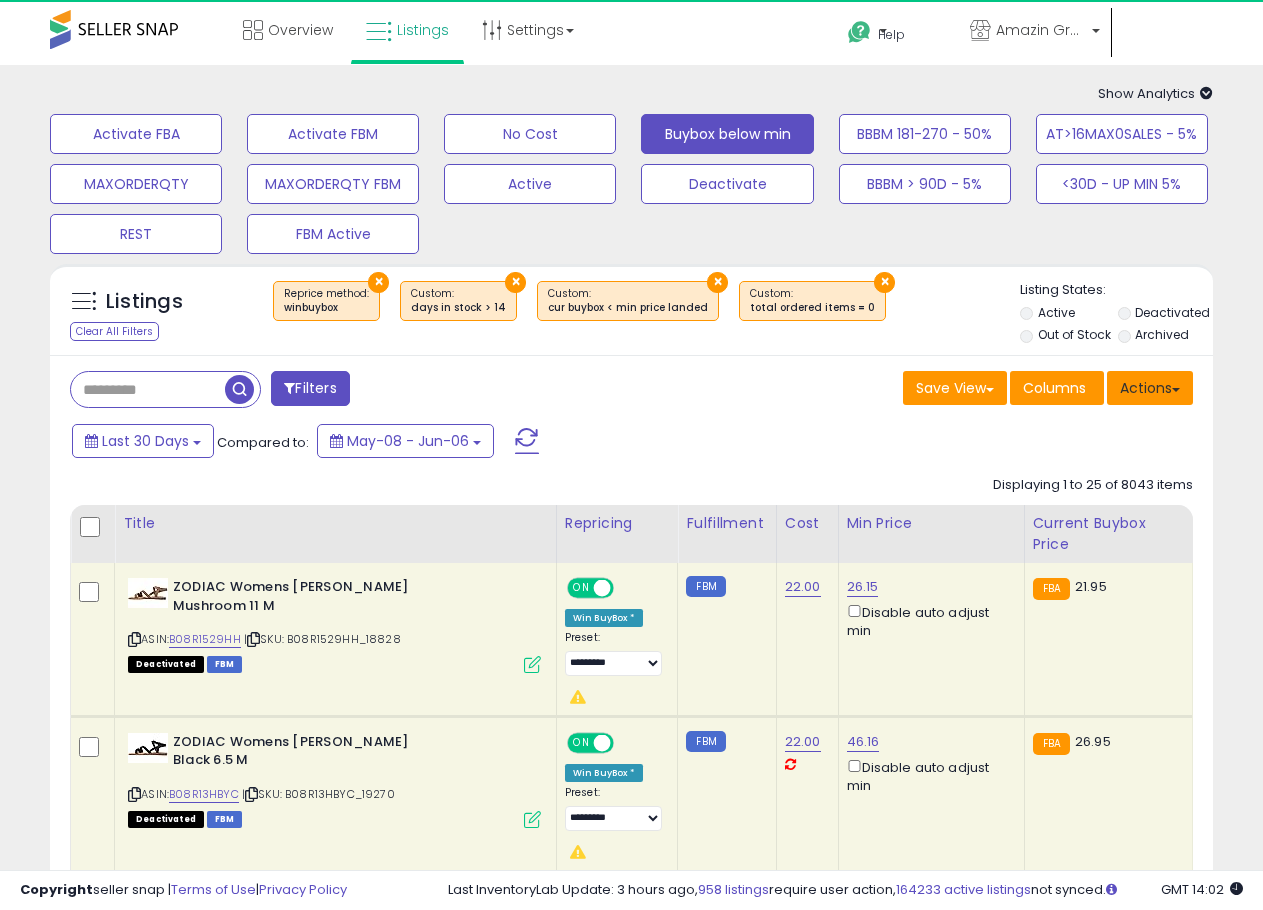click on "Actions" at bounding box center (1150, 388) 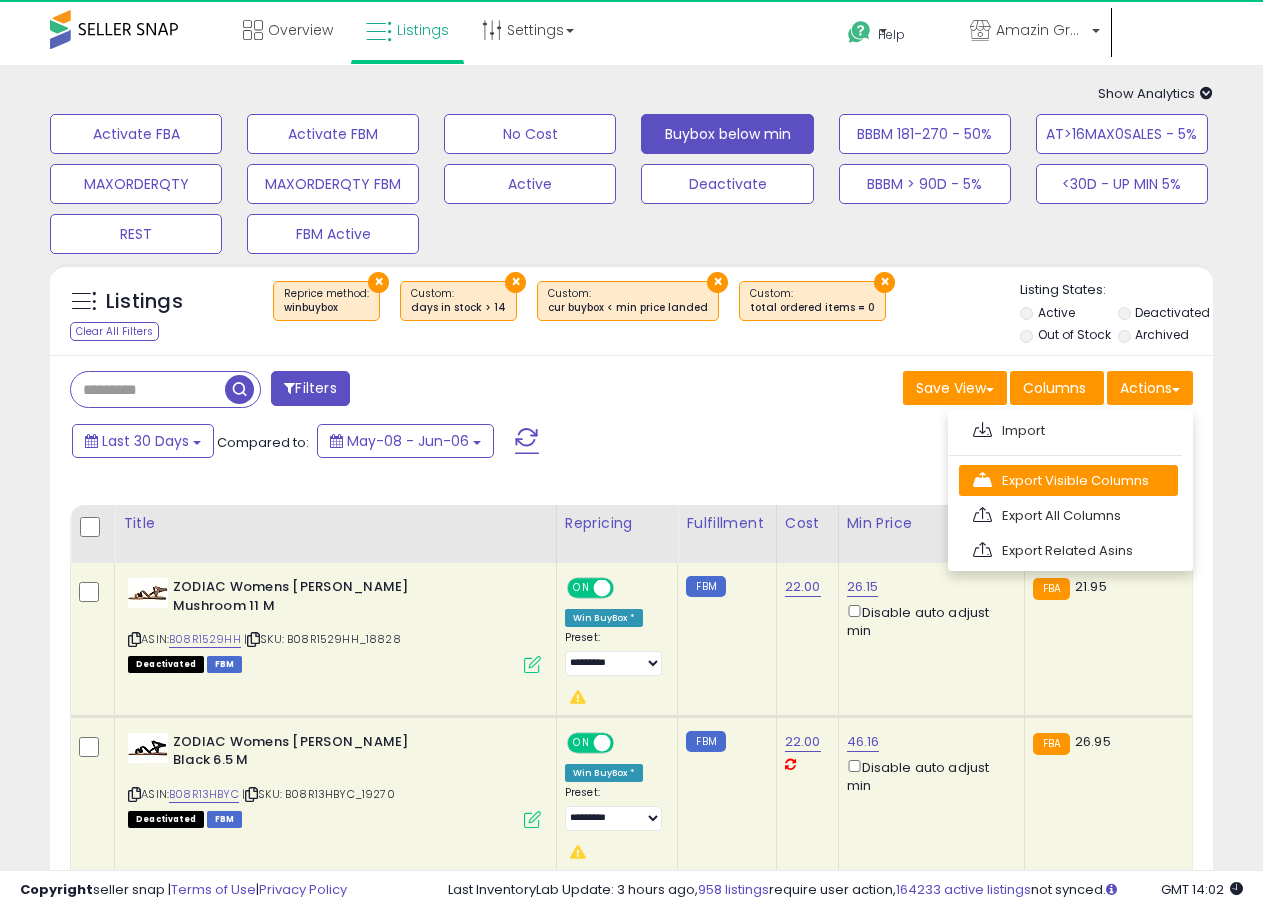 click on "Export Visible Columns" at bounding box center [1068, 480] 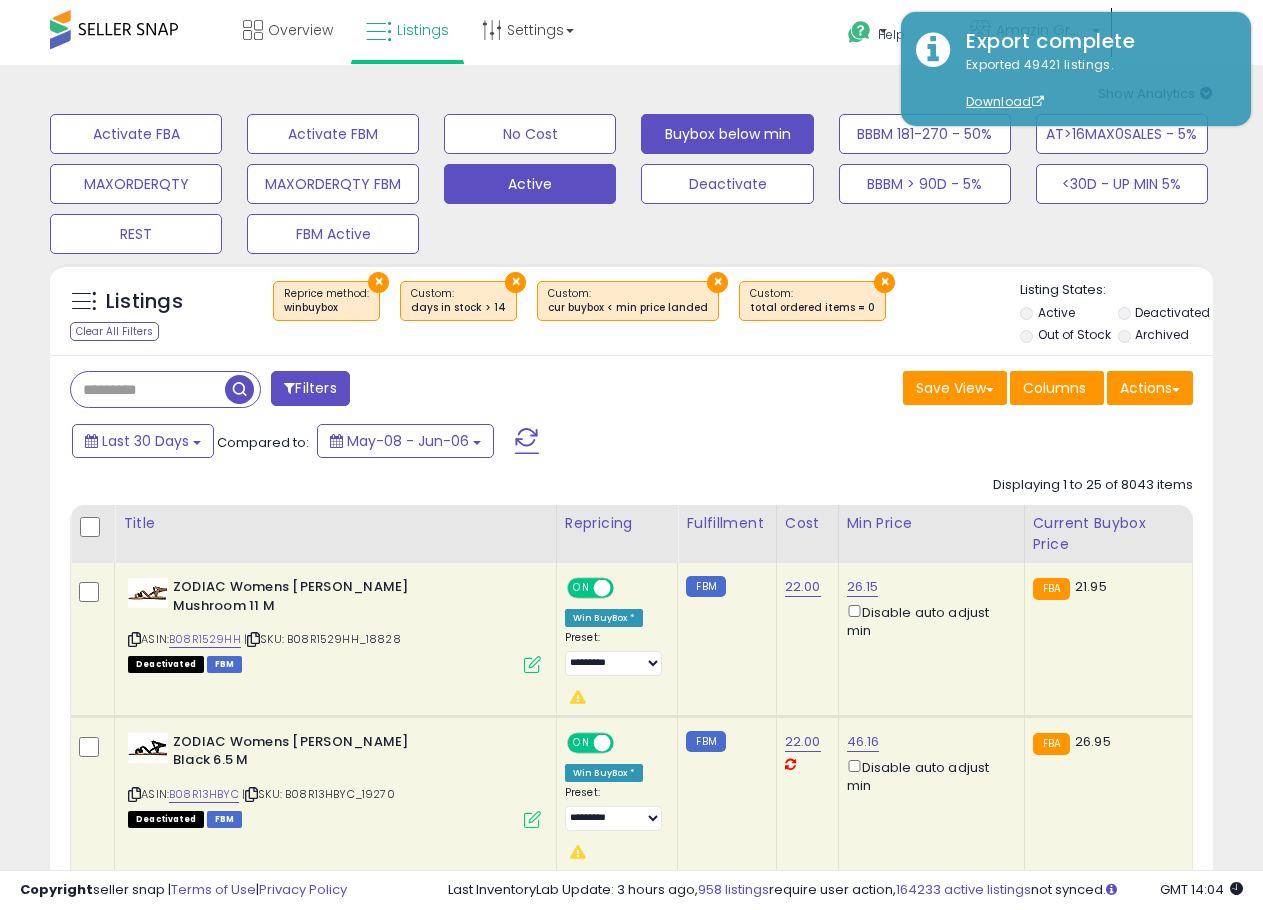 click on "Active" at bounding box center (136, 134) 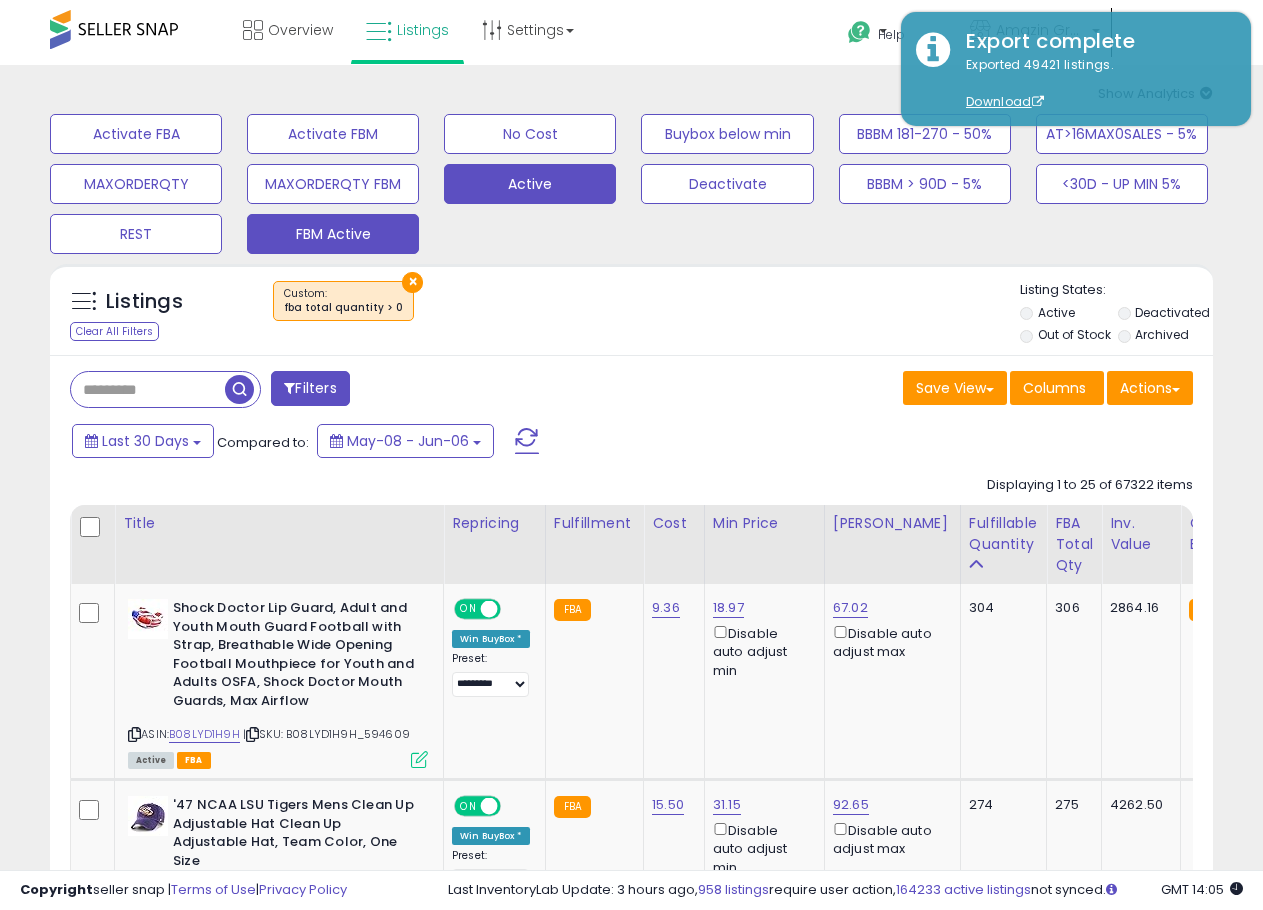 click on "FBM Active" at bounding box center (136, 134) 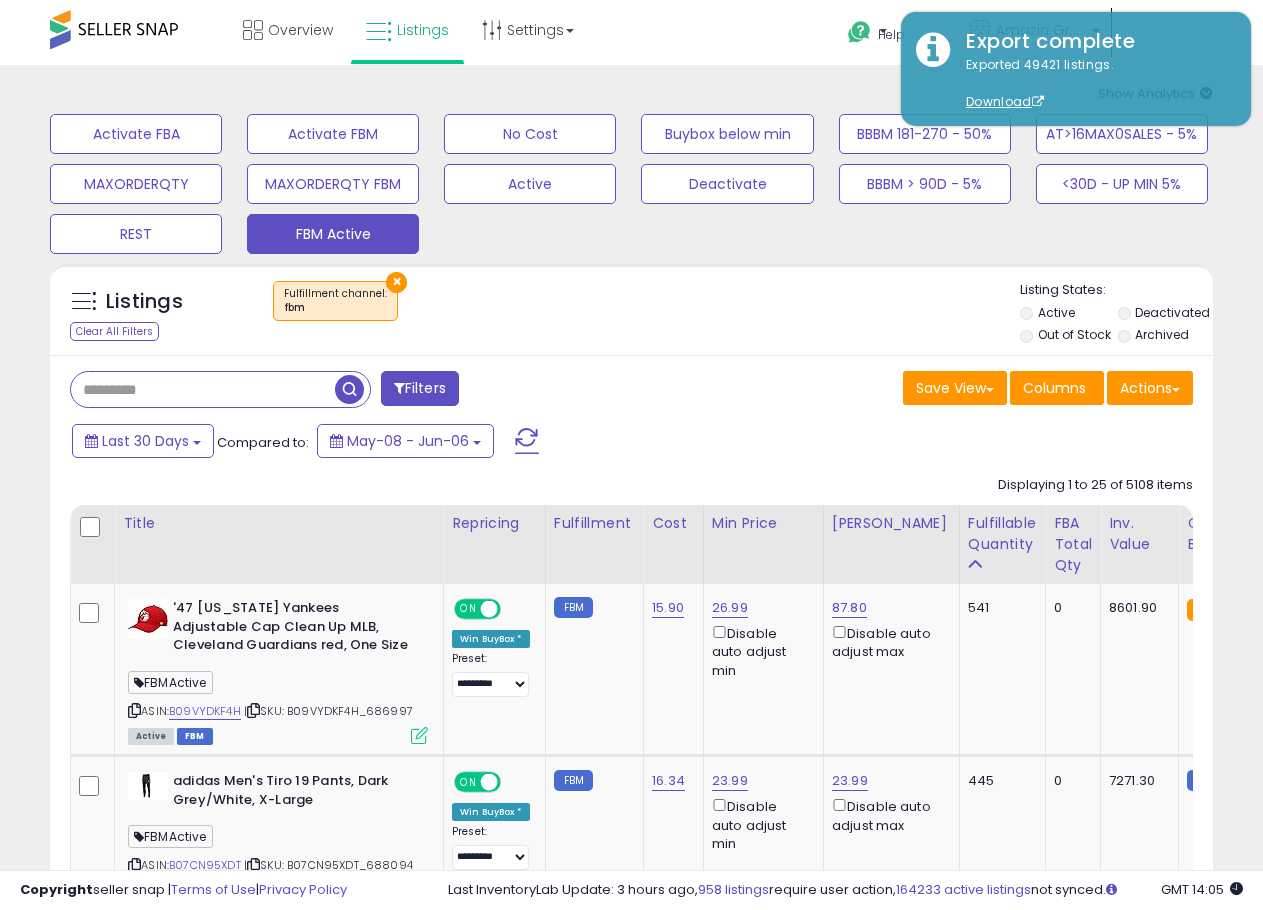 click at bounding box center (203, 389) 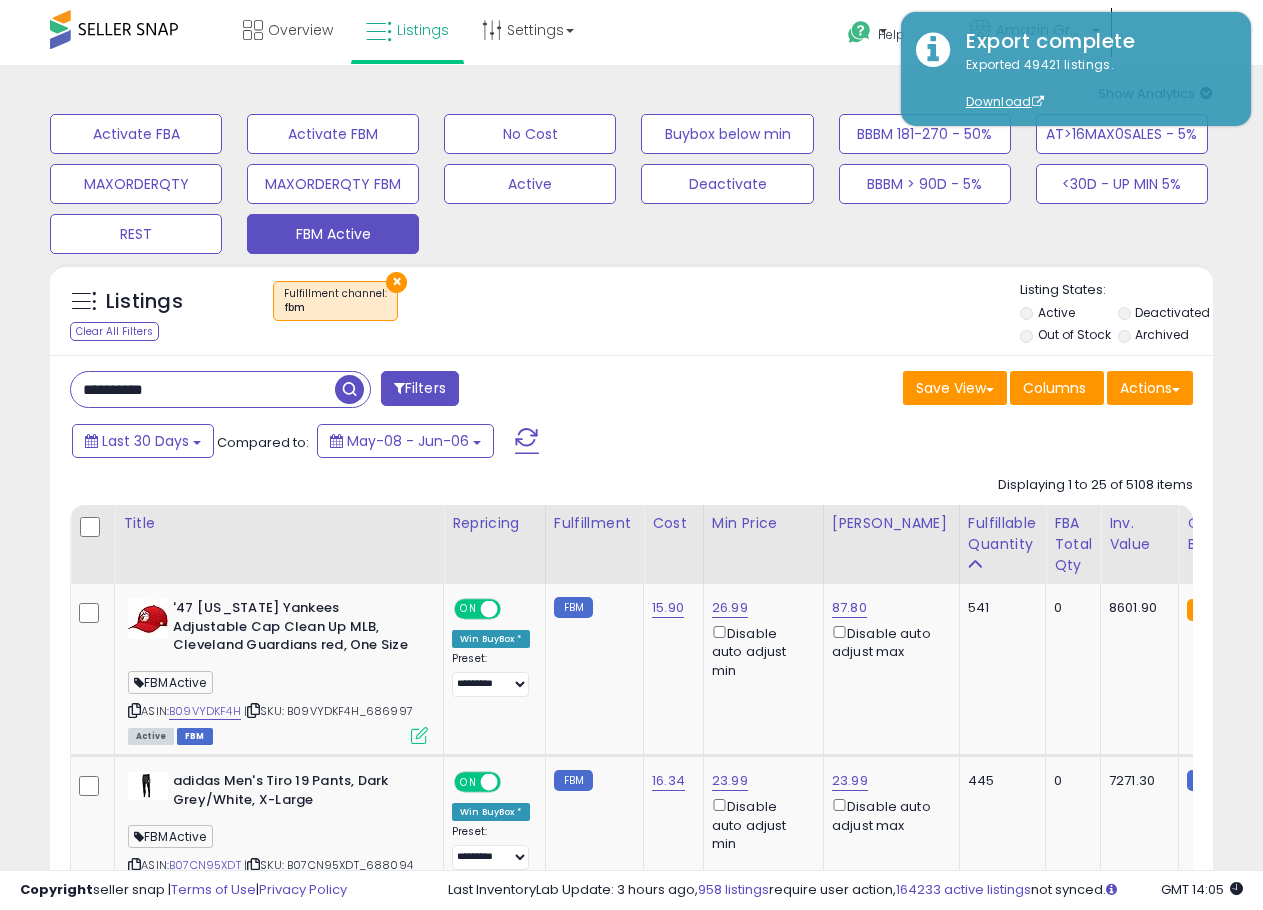 type on "**********" 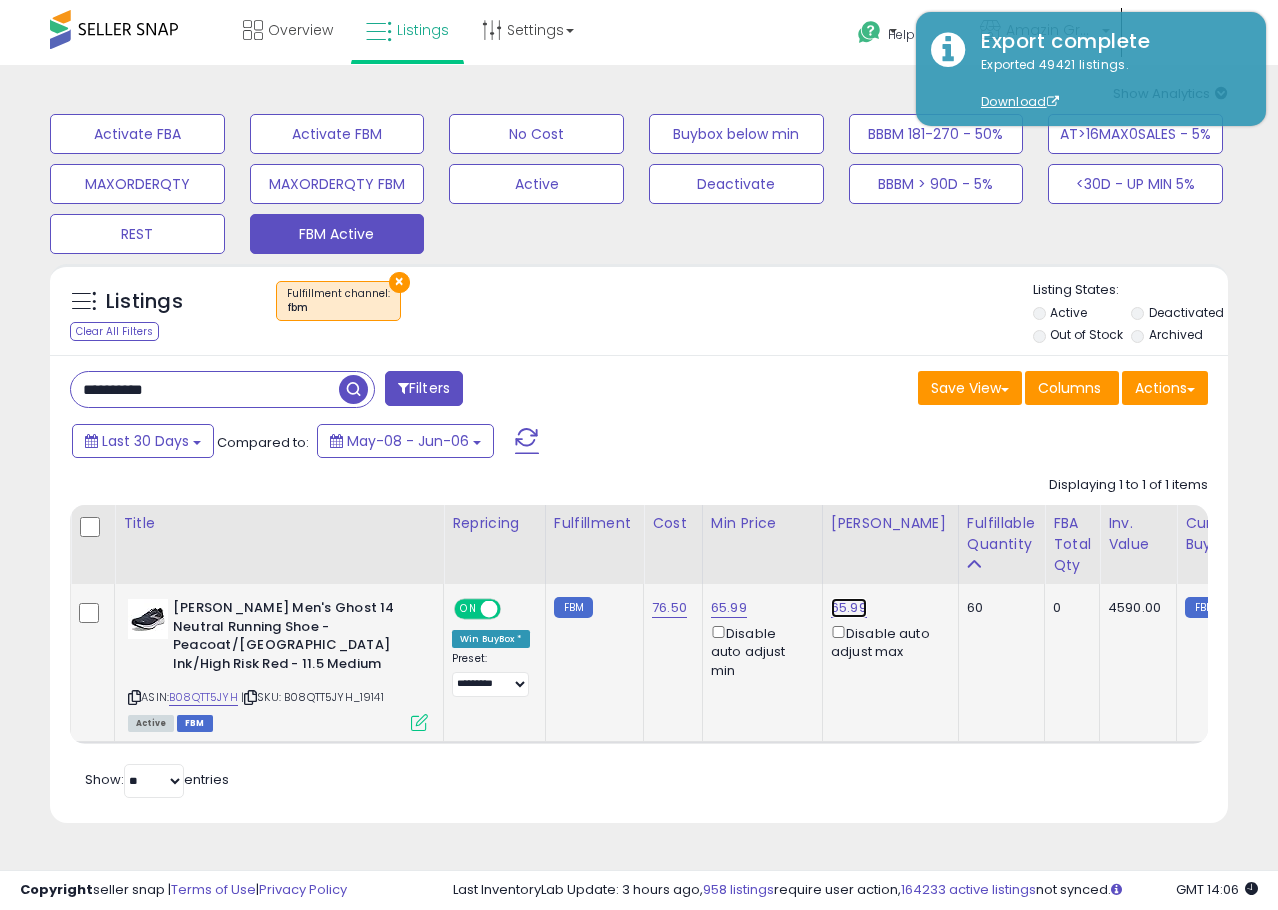 click on "65.99" at bounding box center [849, 608] 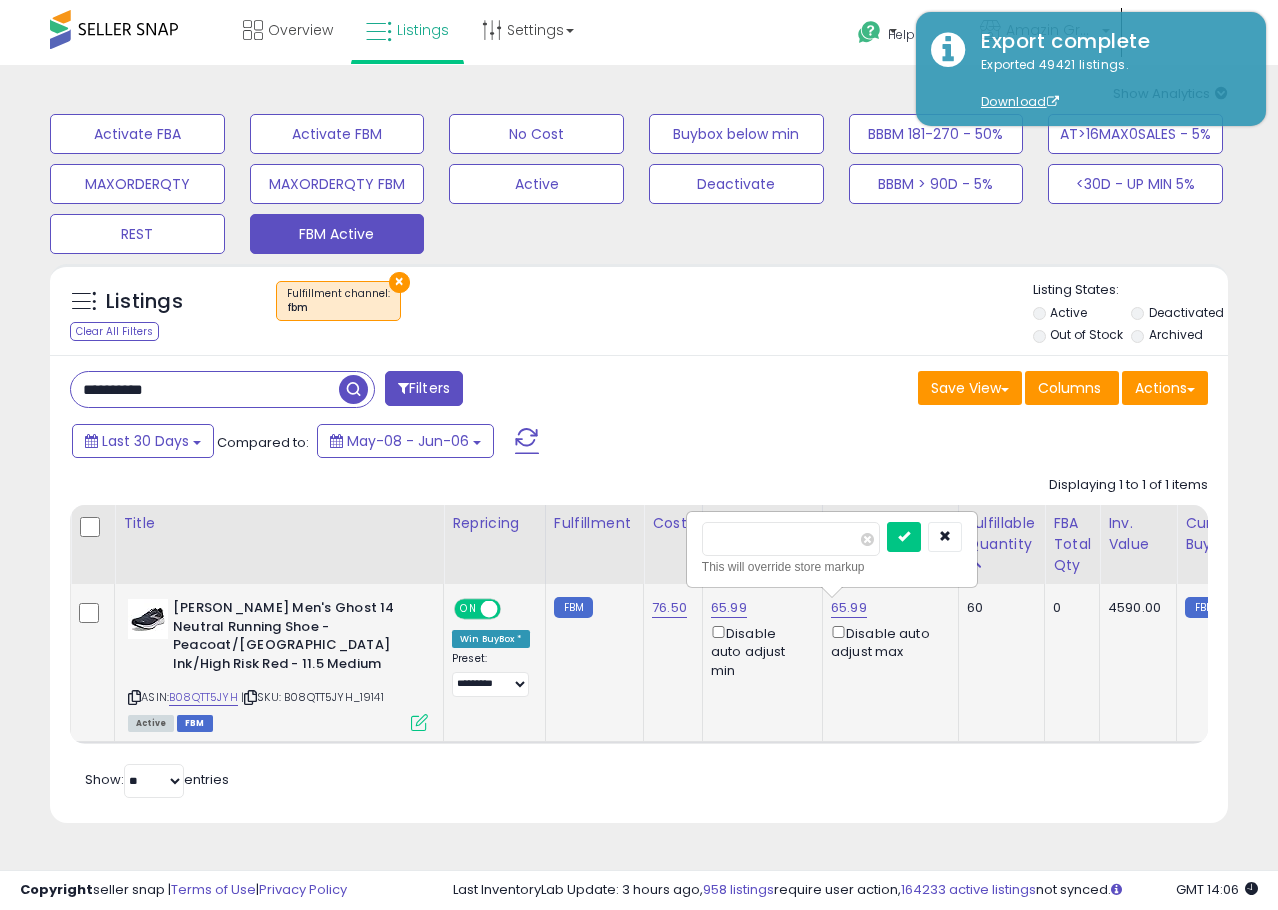 type on "*****" 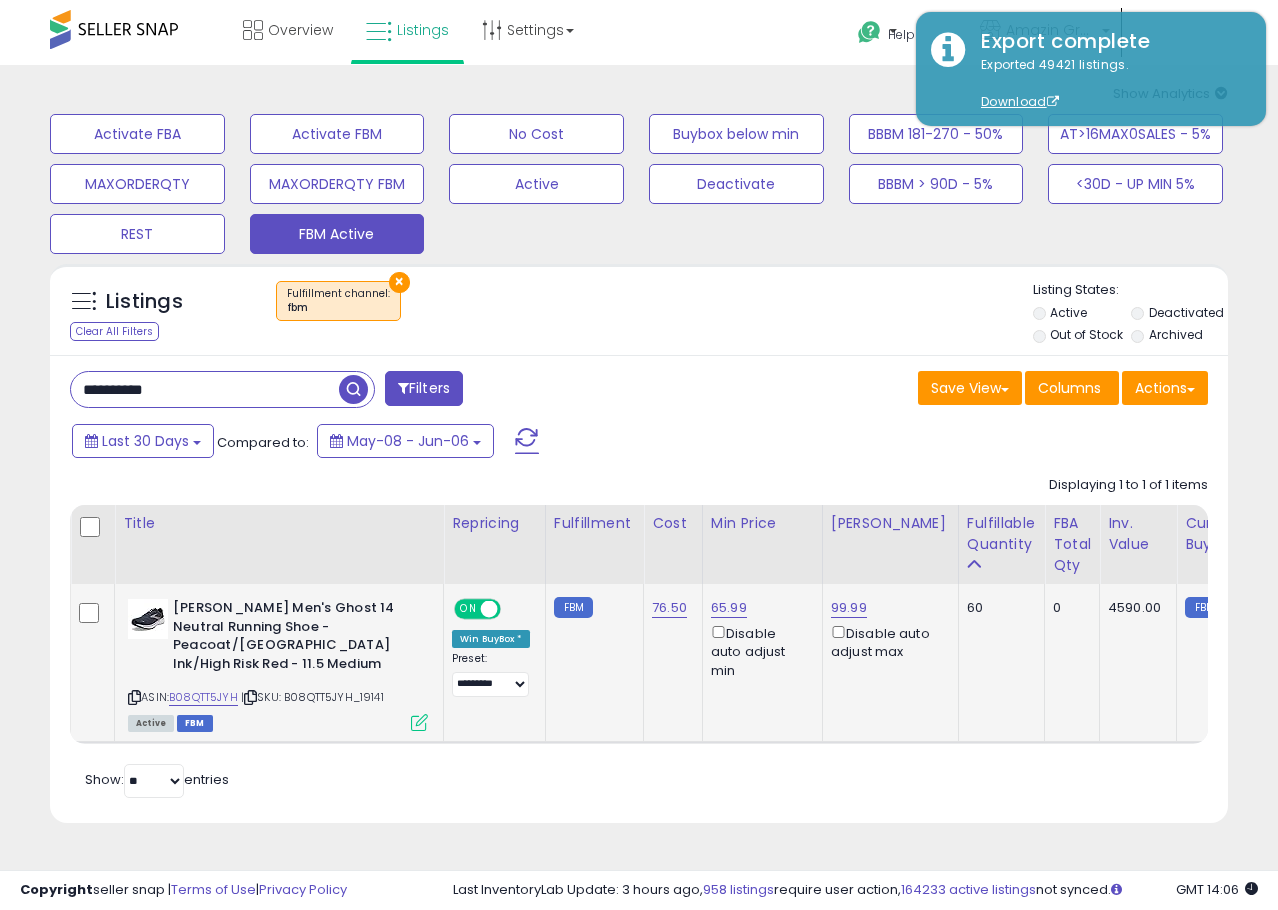 click on "65.99  Disable auto adjust min" 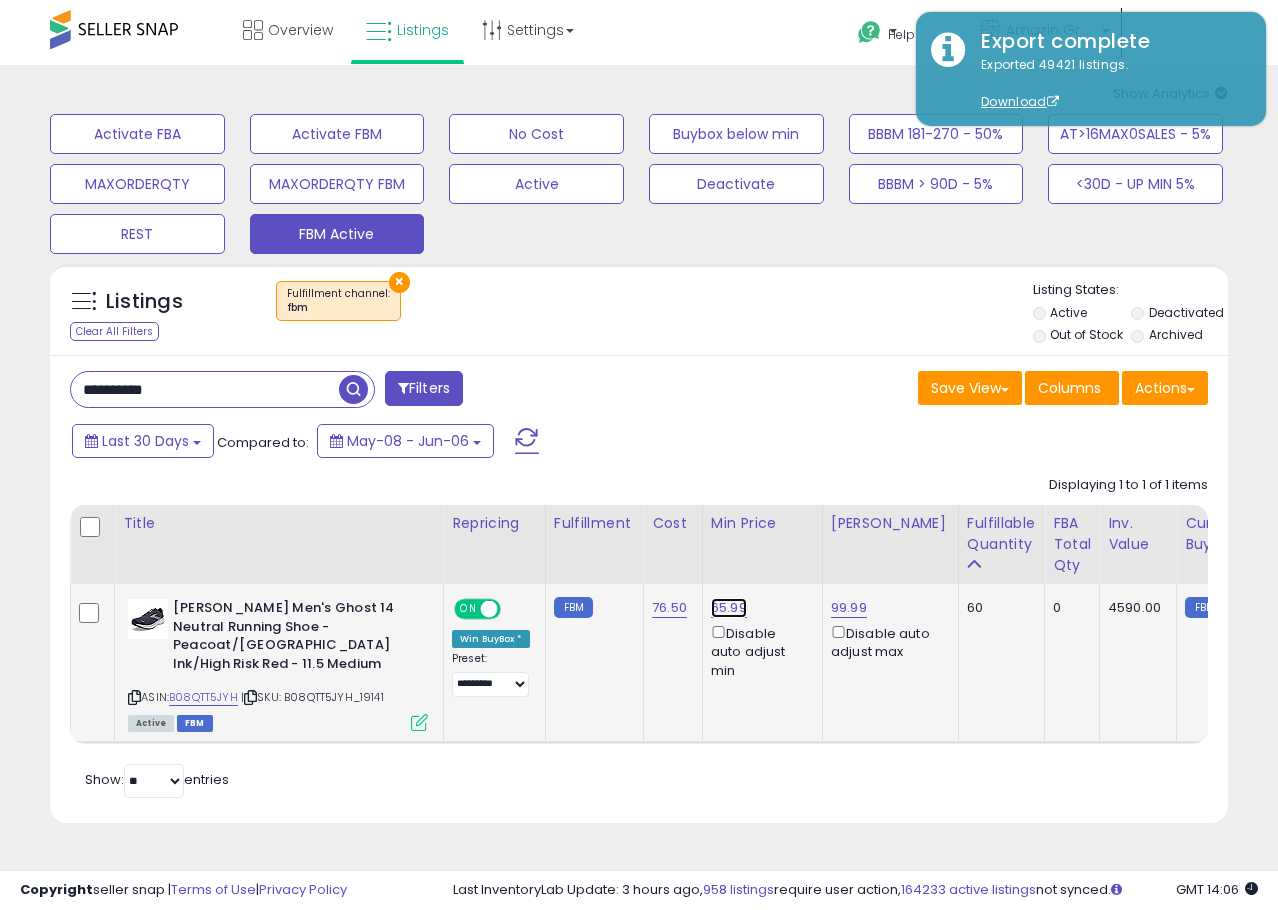 click on "65.99" at bounding box center [729, 608] 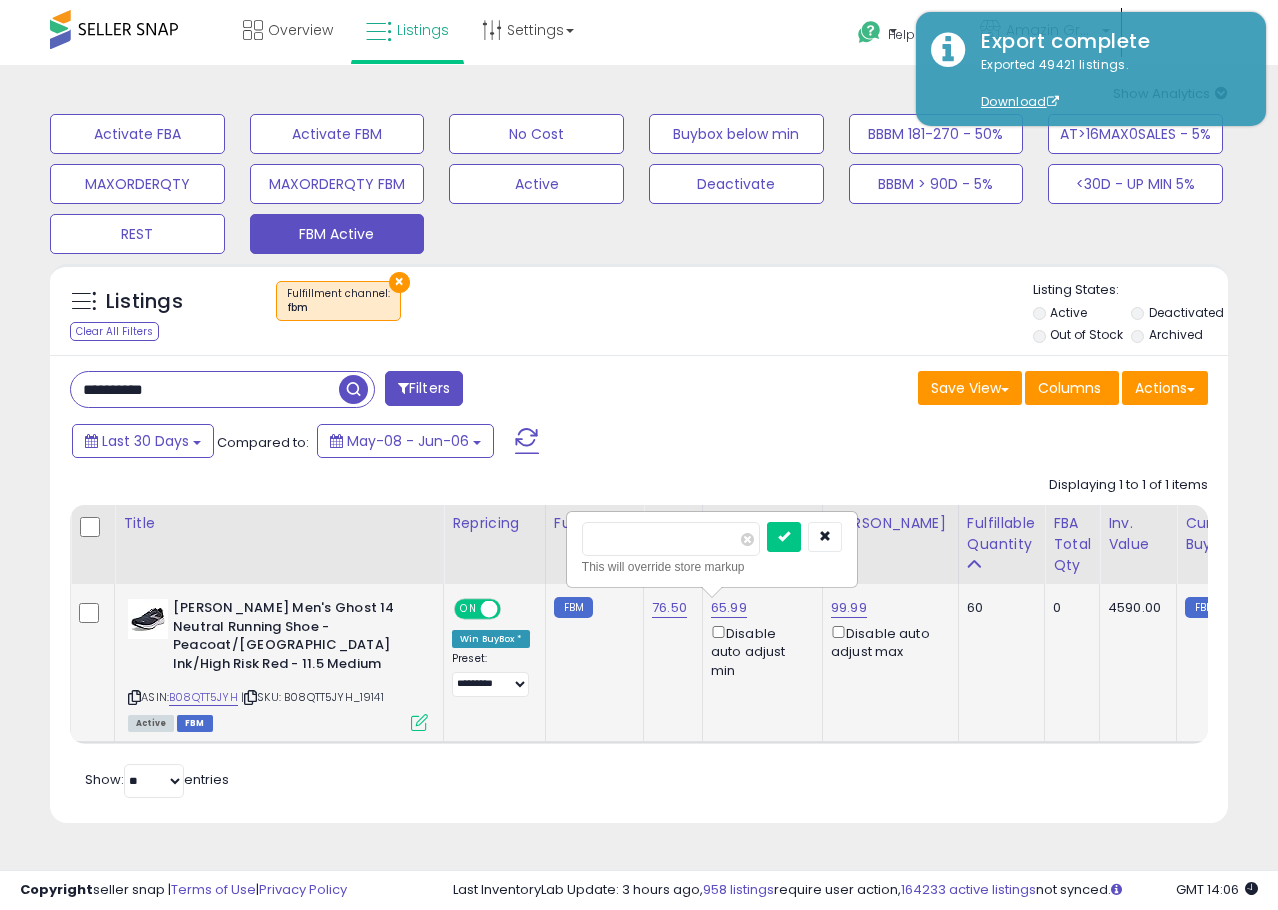 type on "*****" 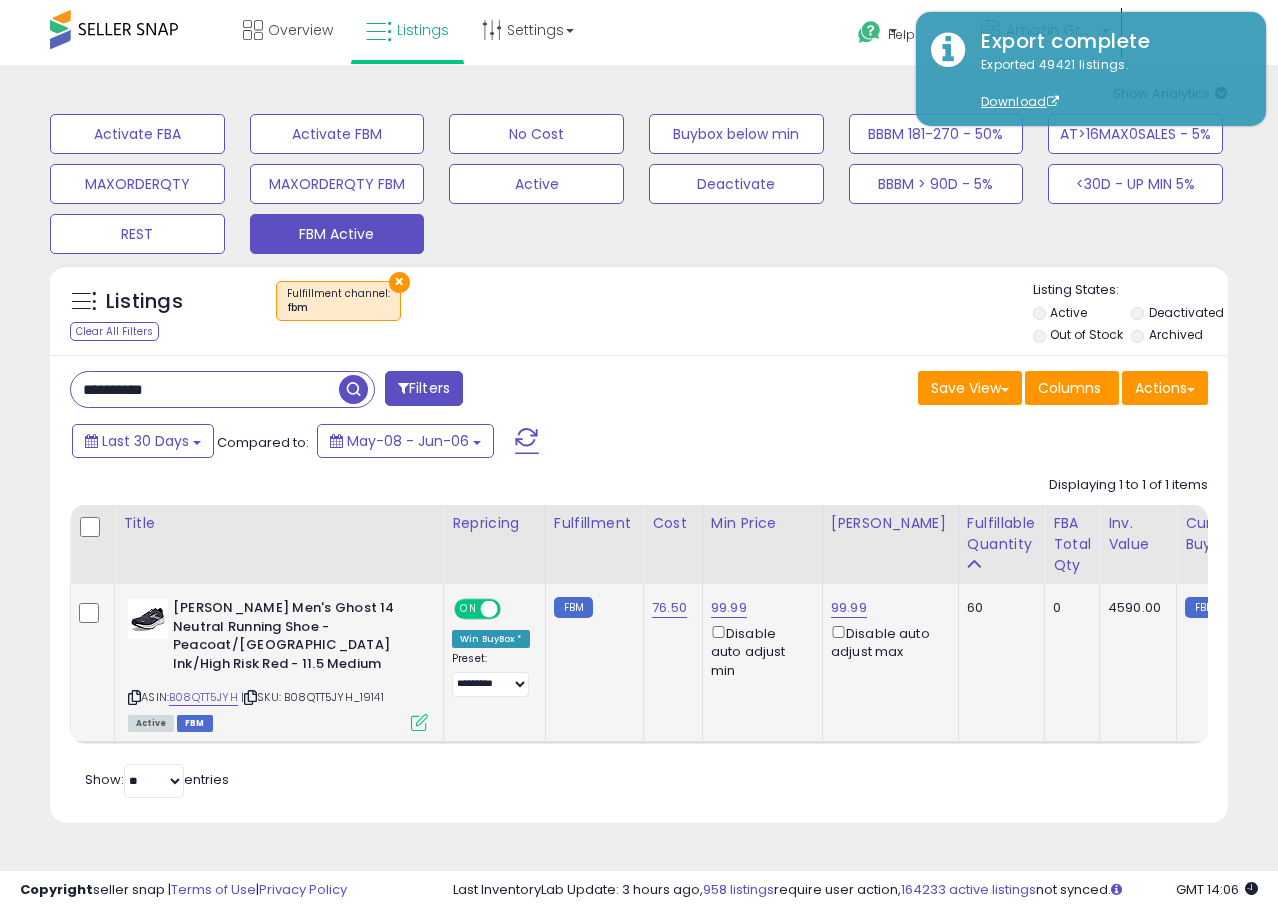 click on "×
Fulfillment channel :
fbm" at bounding box center [642, 309] 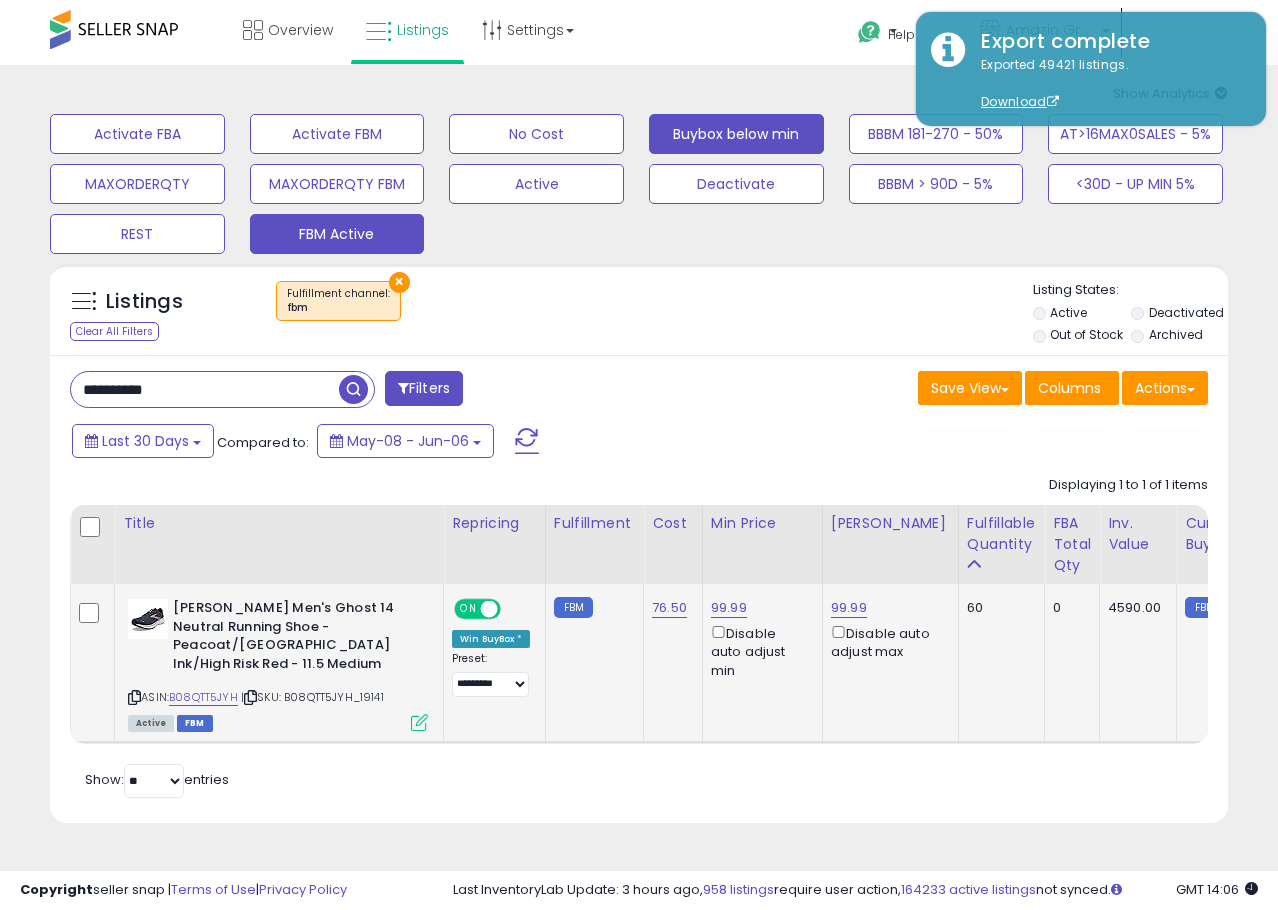 click on "Buybox below min" at bounding box center (137, 134) 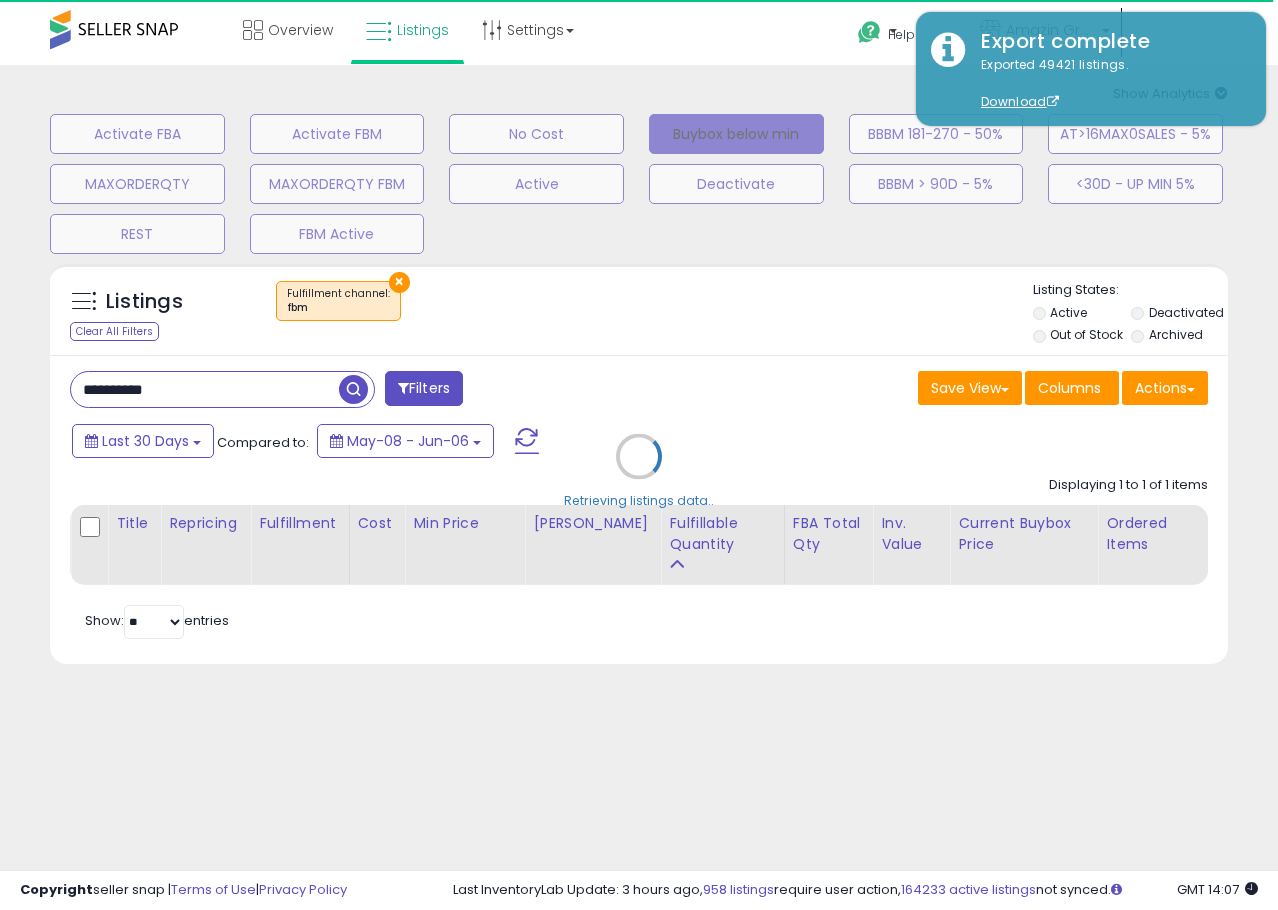 type 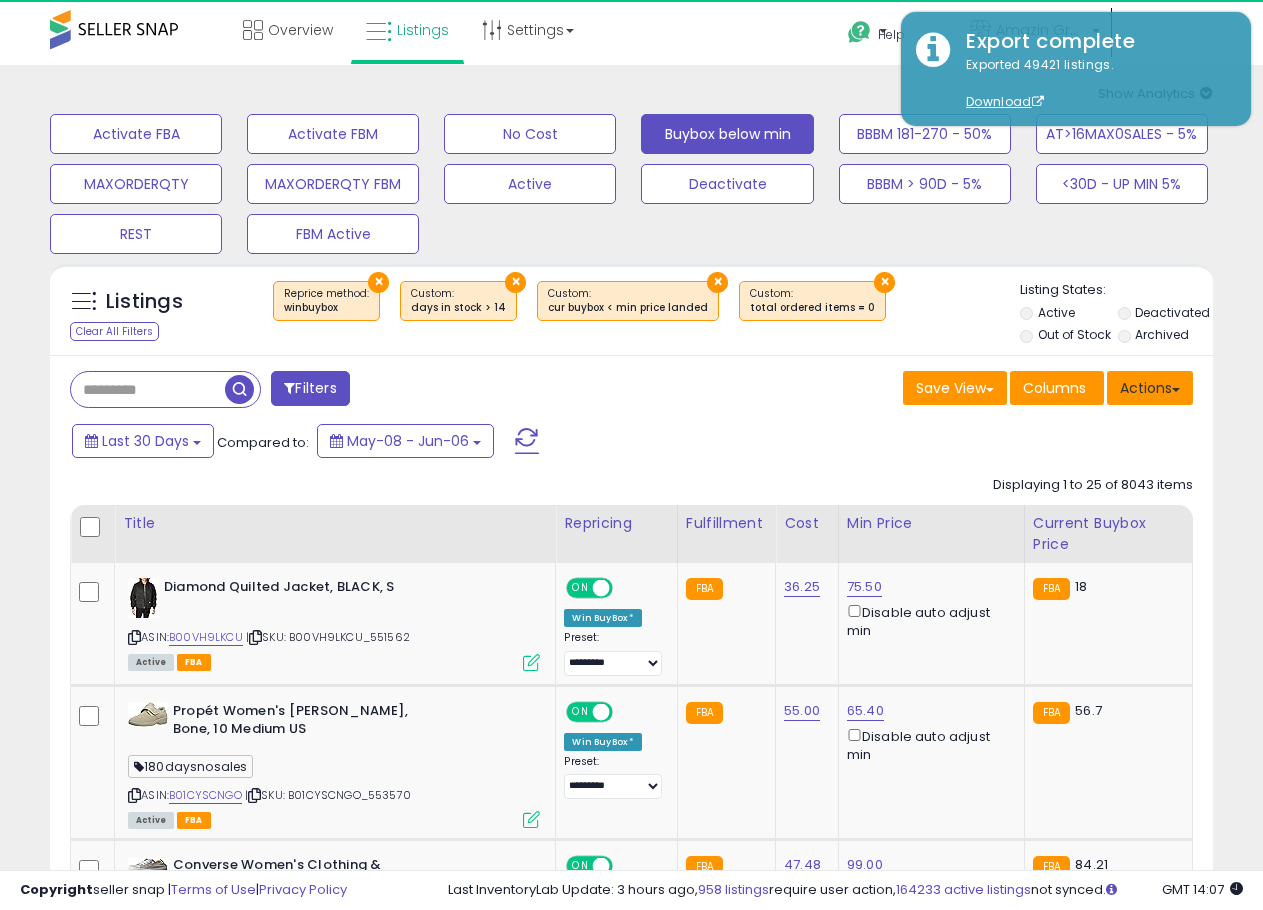 click on "Actions" at bounding box center (1150, 388) 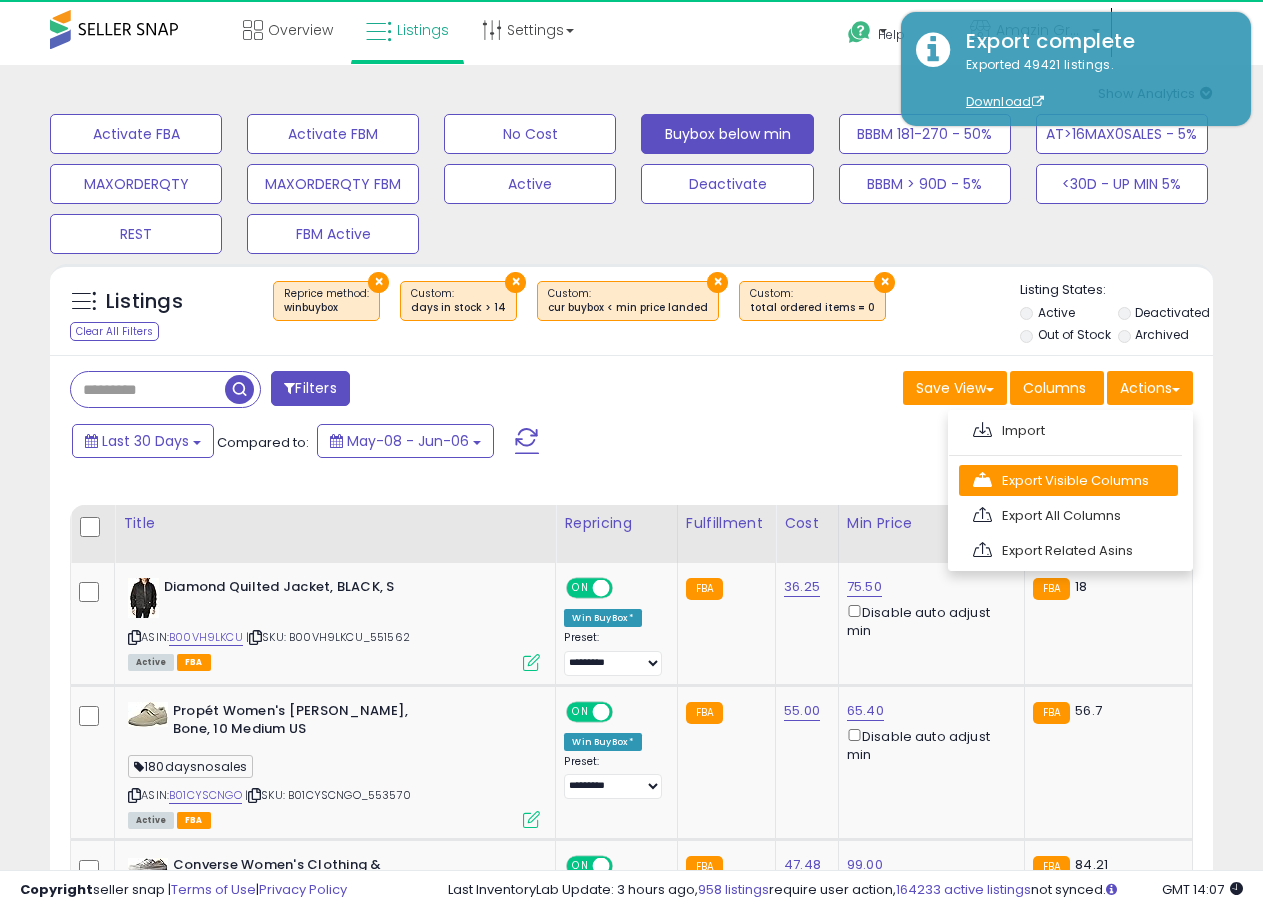 click on "Export Visible Columns" at bounding box center [1068, 480] 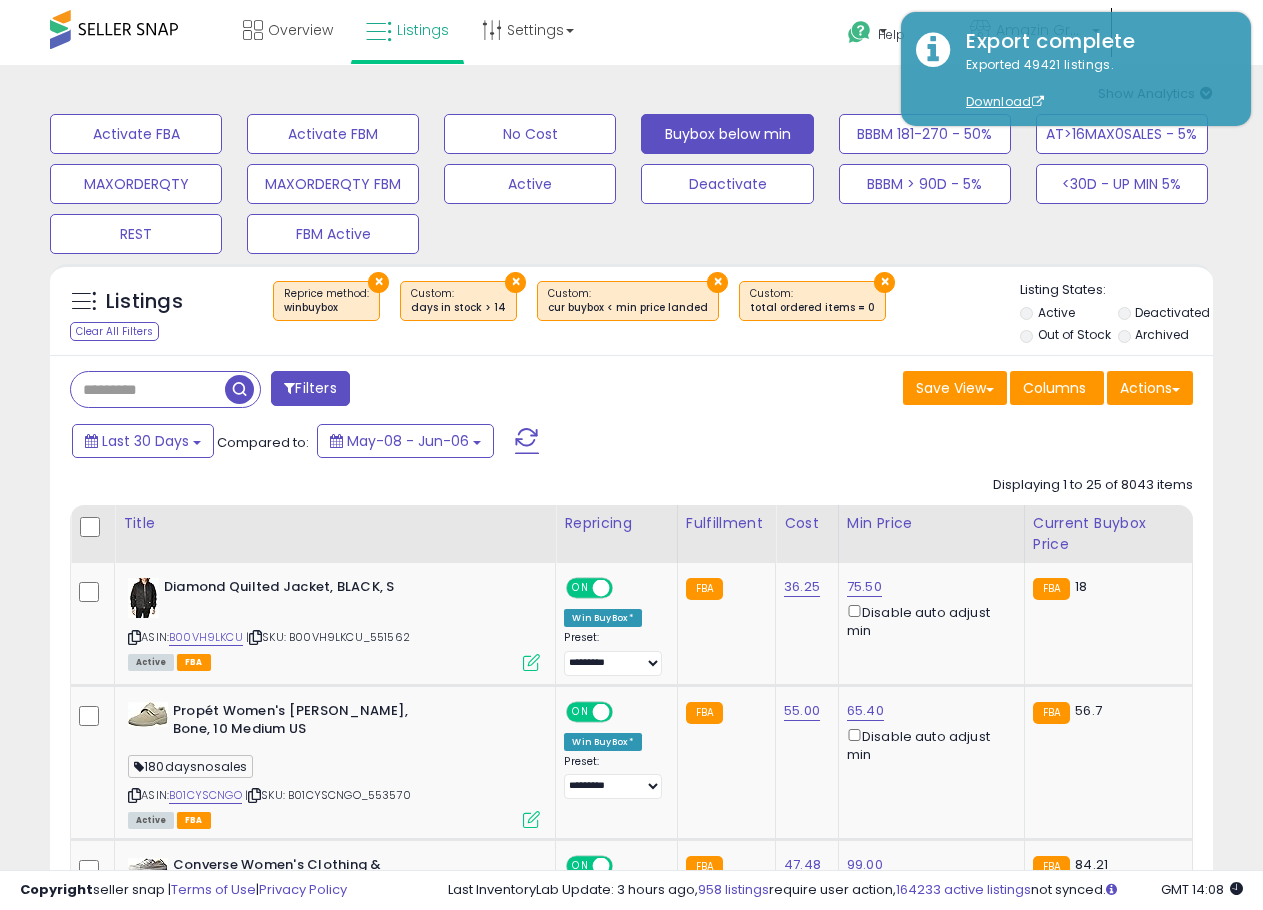 click on "Last 30 Days
Compared to:
May-08 - Jun-06" at bounding box center [628, 443] 